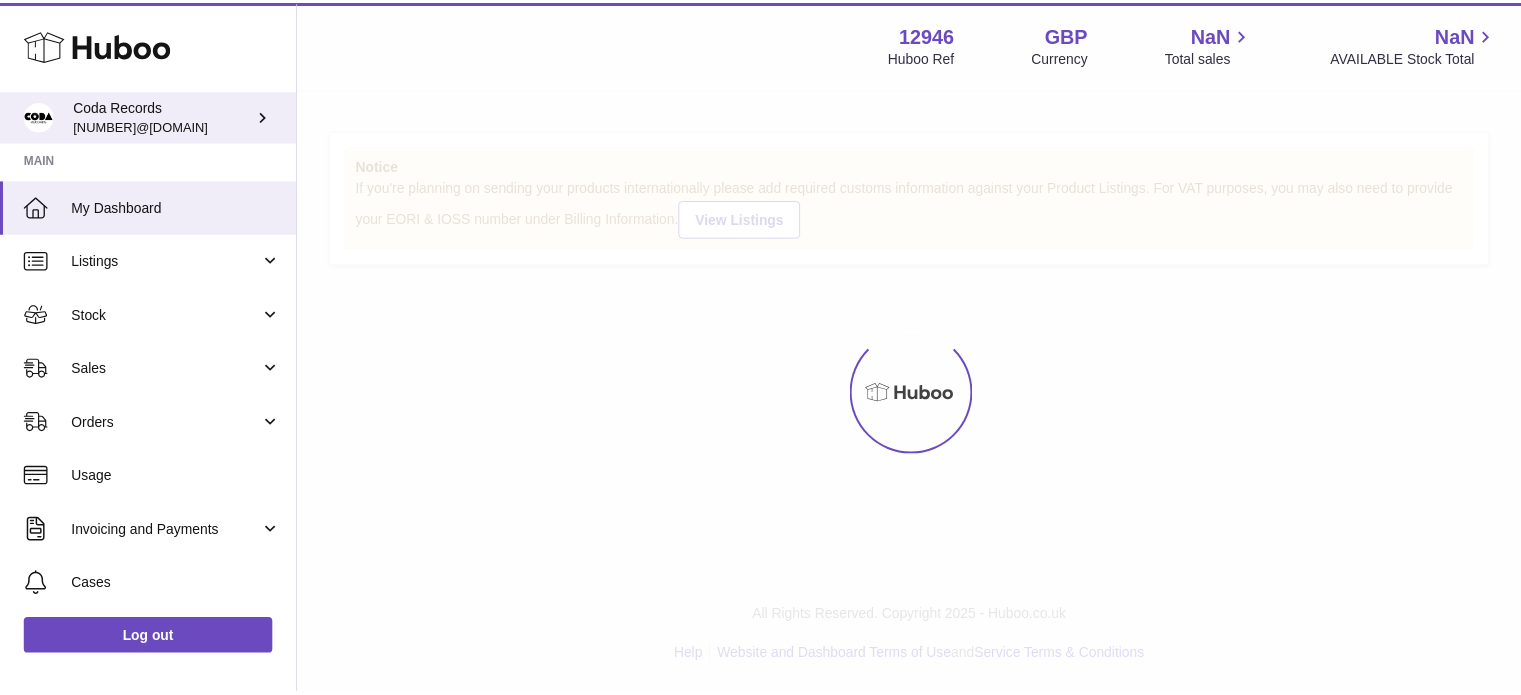 scroll, scrollTop: 0, scrollLeft: 0, axis: both 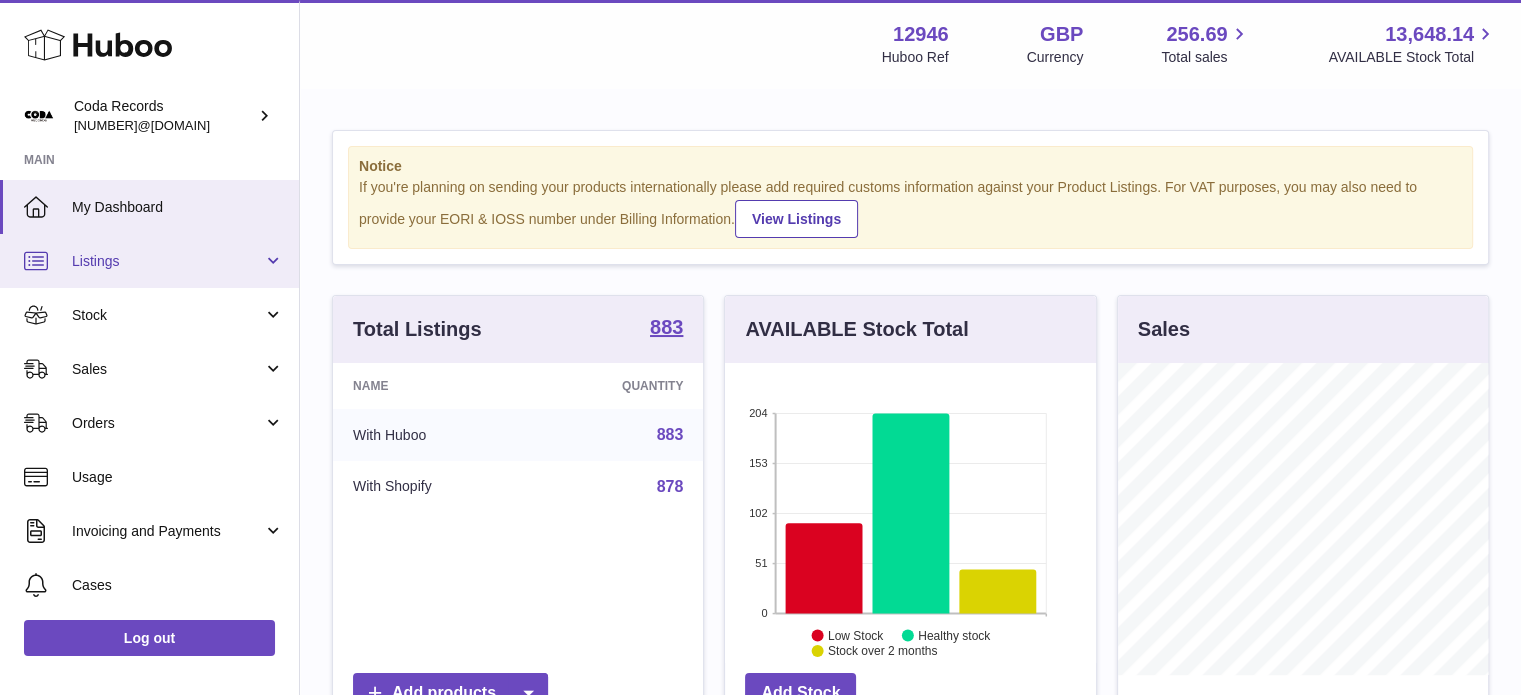 click on "Listings" at bounding box center [167, 261] 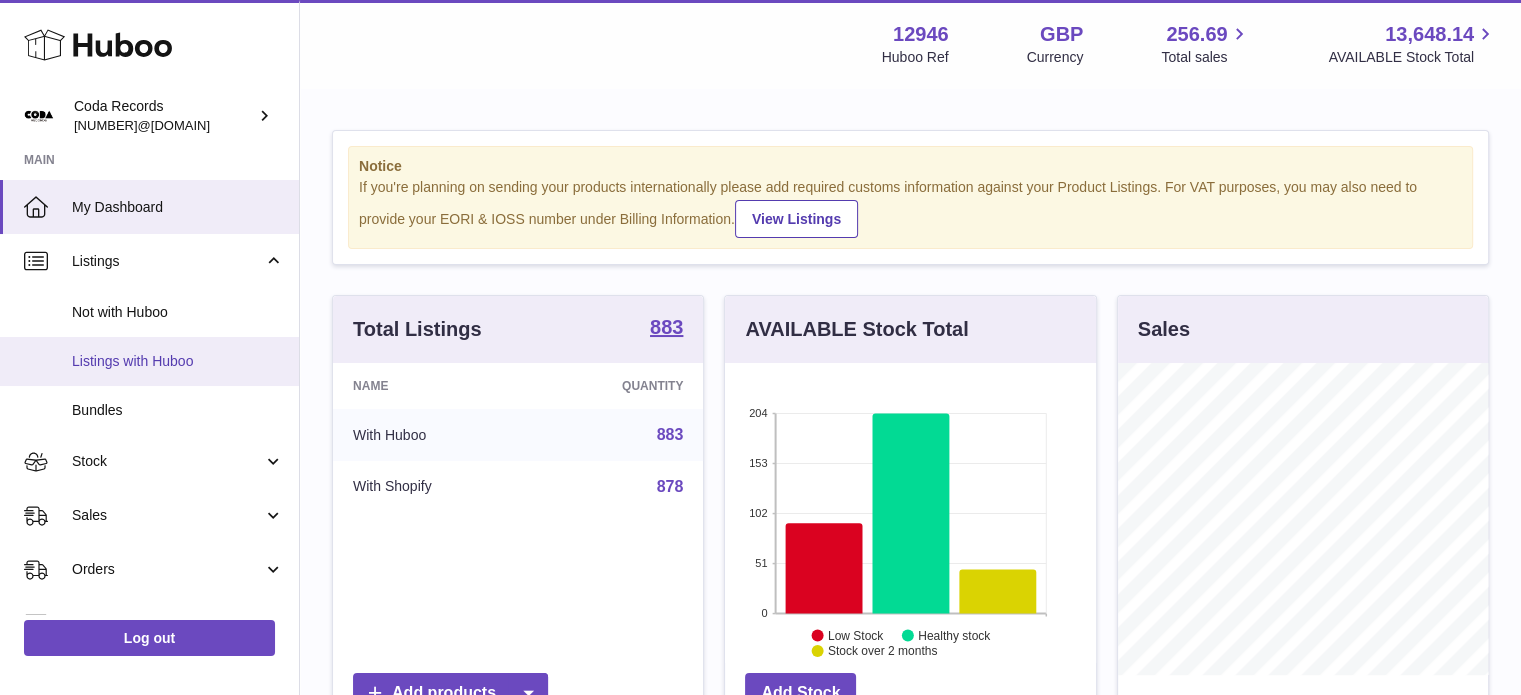 click on "Listings with Huboo" at bounding box center (178, 361) 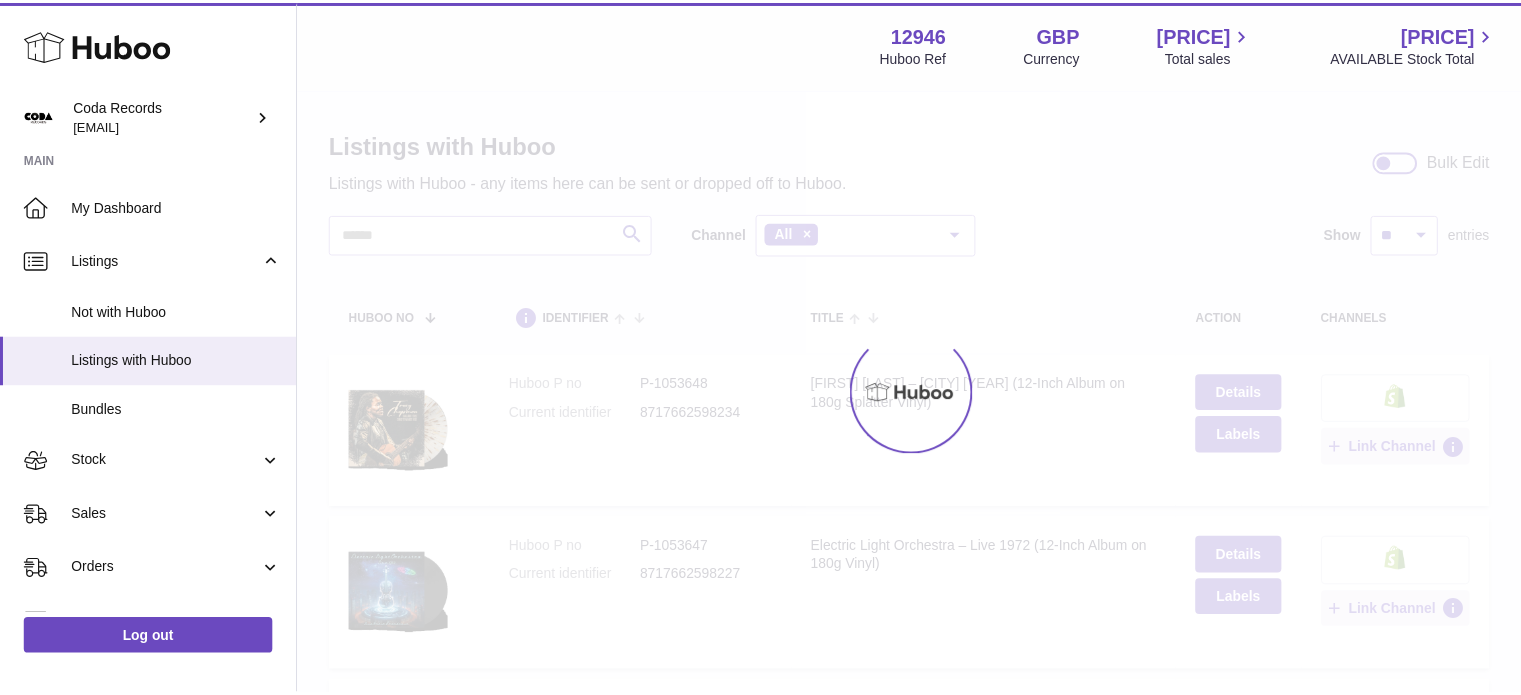 scroll, scrollTop: 0, scrollLeft: 0, axis: both 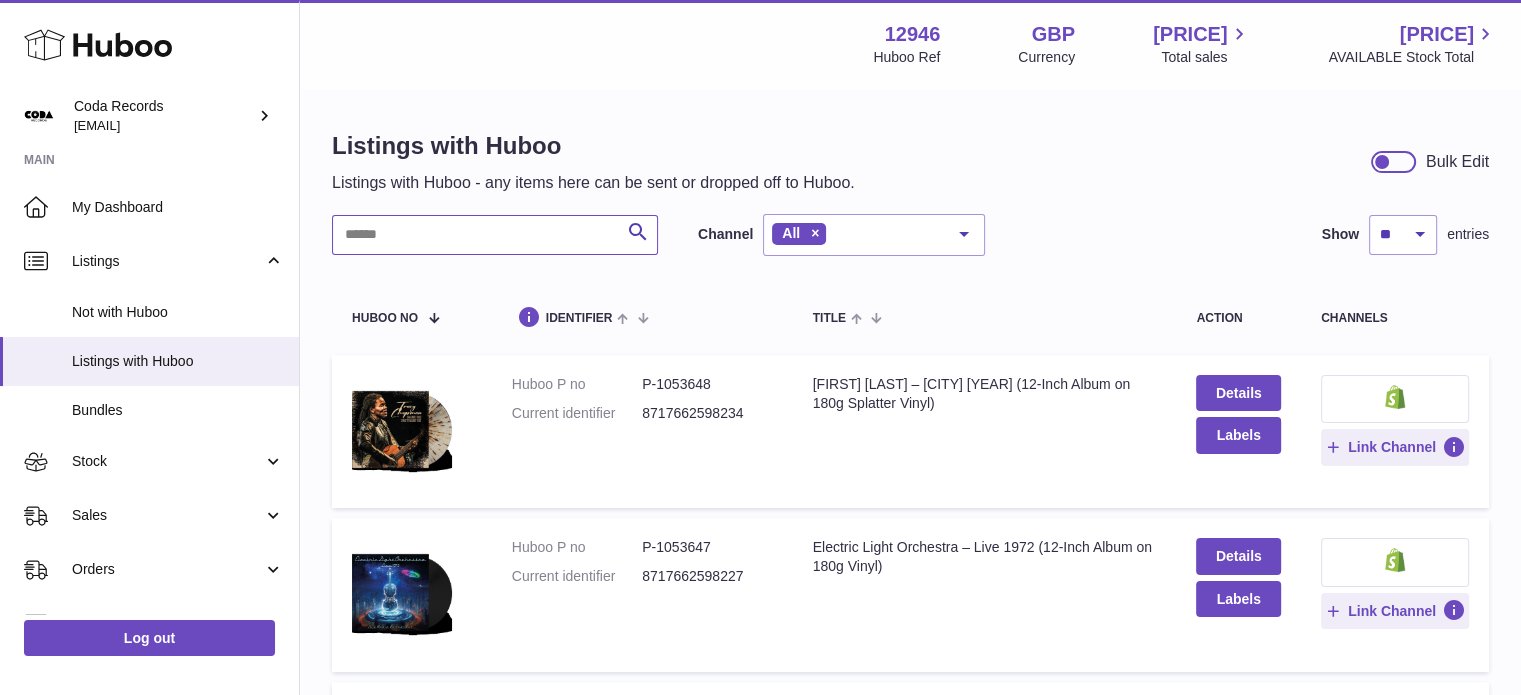 click at bounding box center [495, 235] 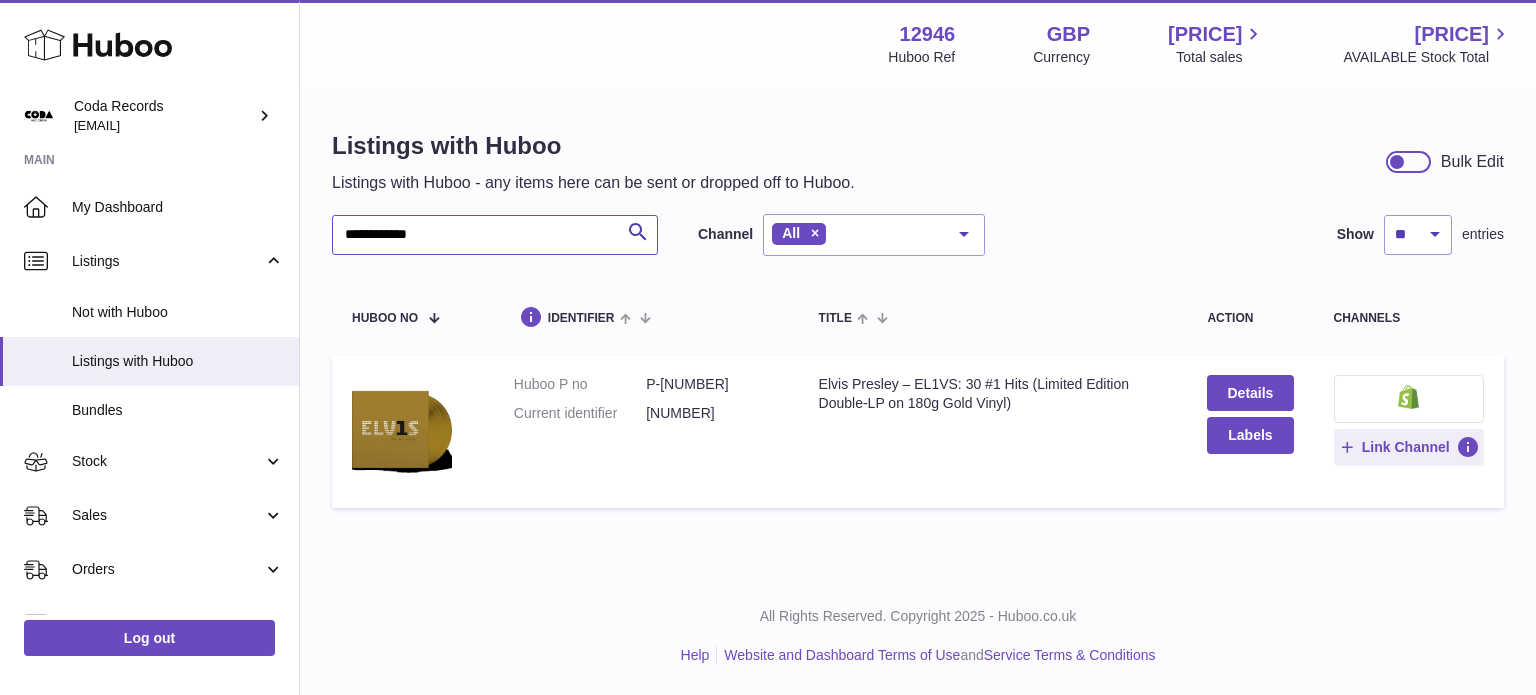click on "**********" at bounding box center [495, 235] 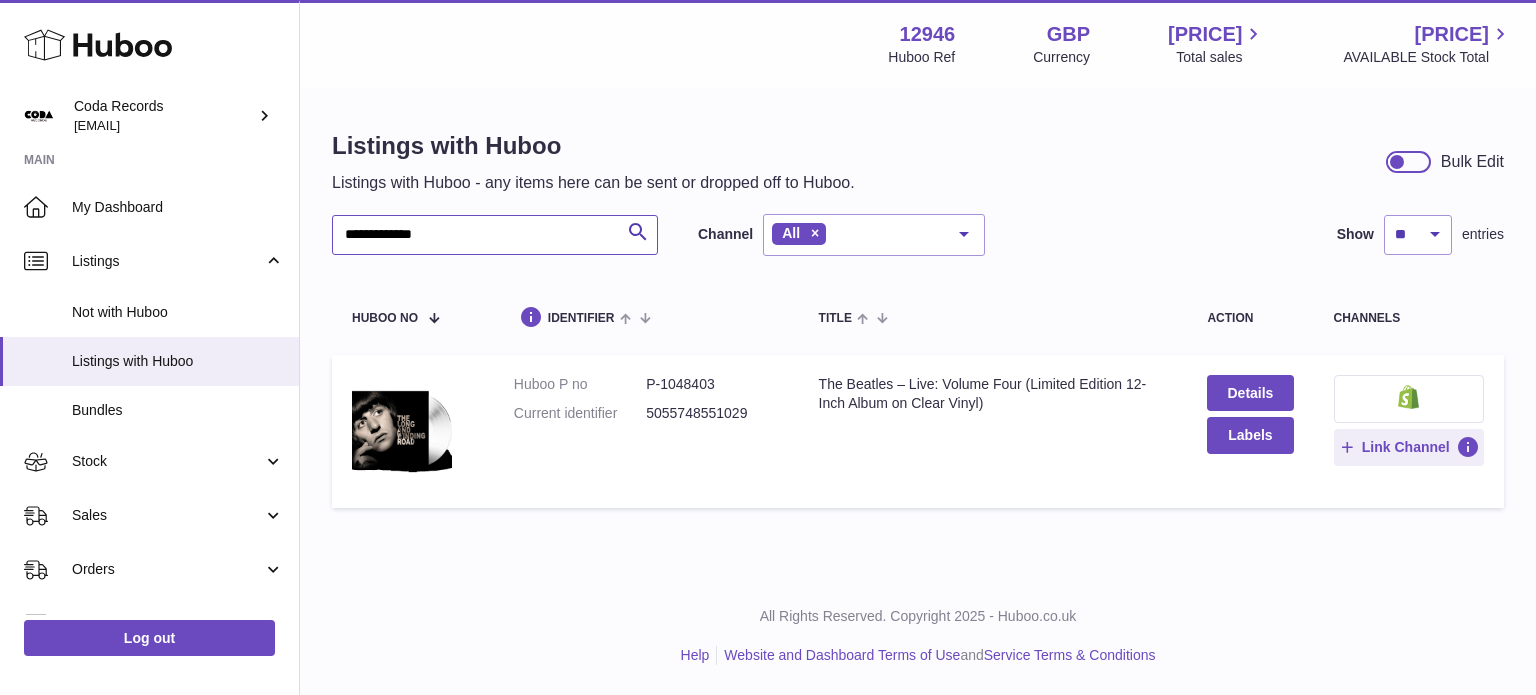 click on "**********" at bounding box center (495, 235) 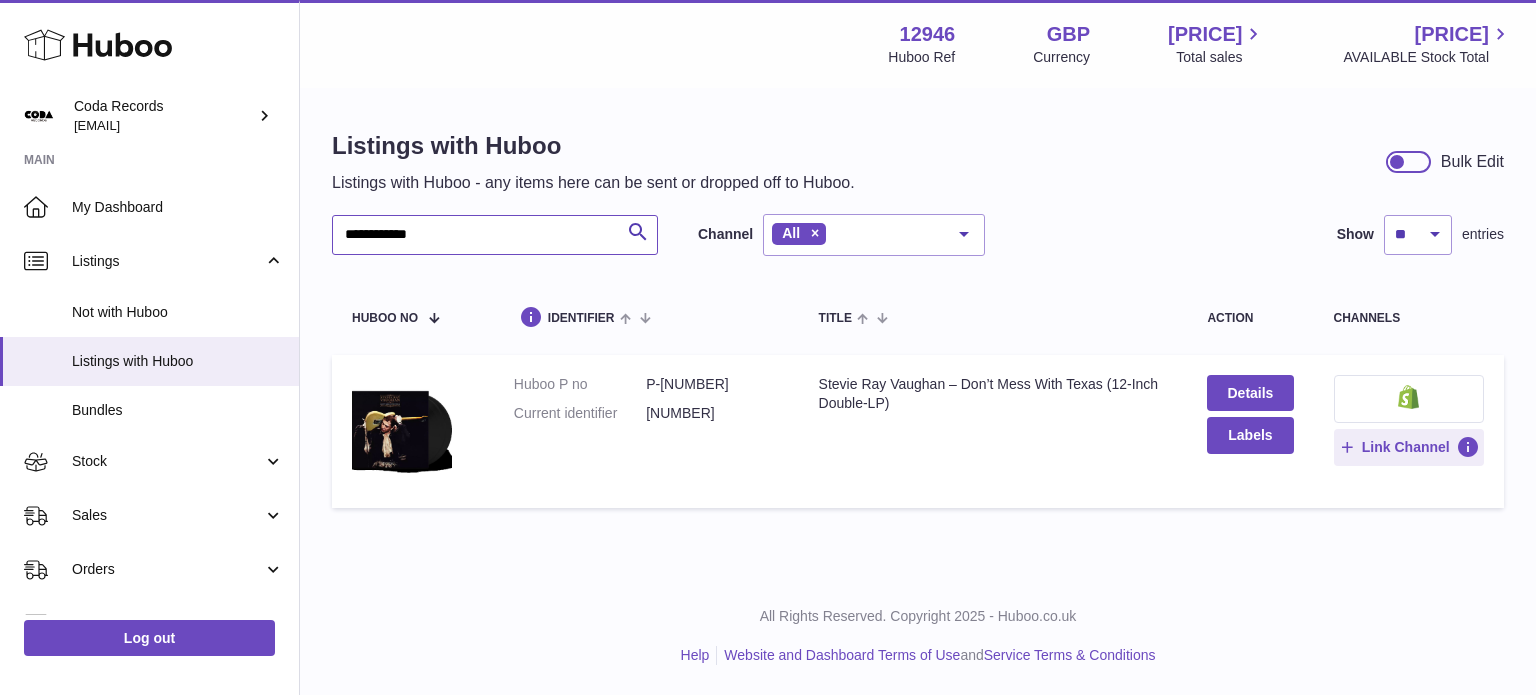 click on "**********" at bounding box center (495, 235) 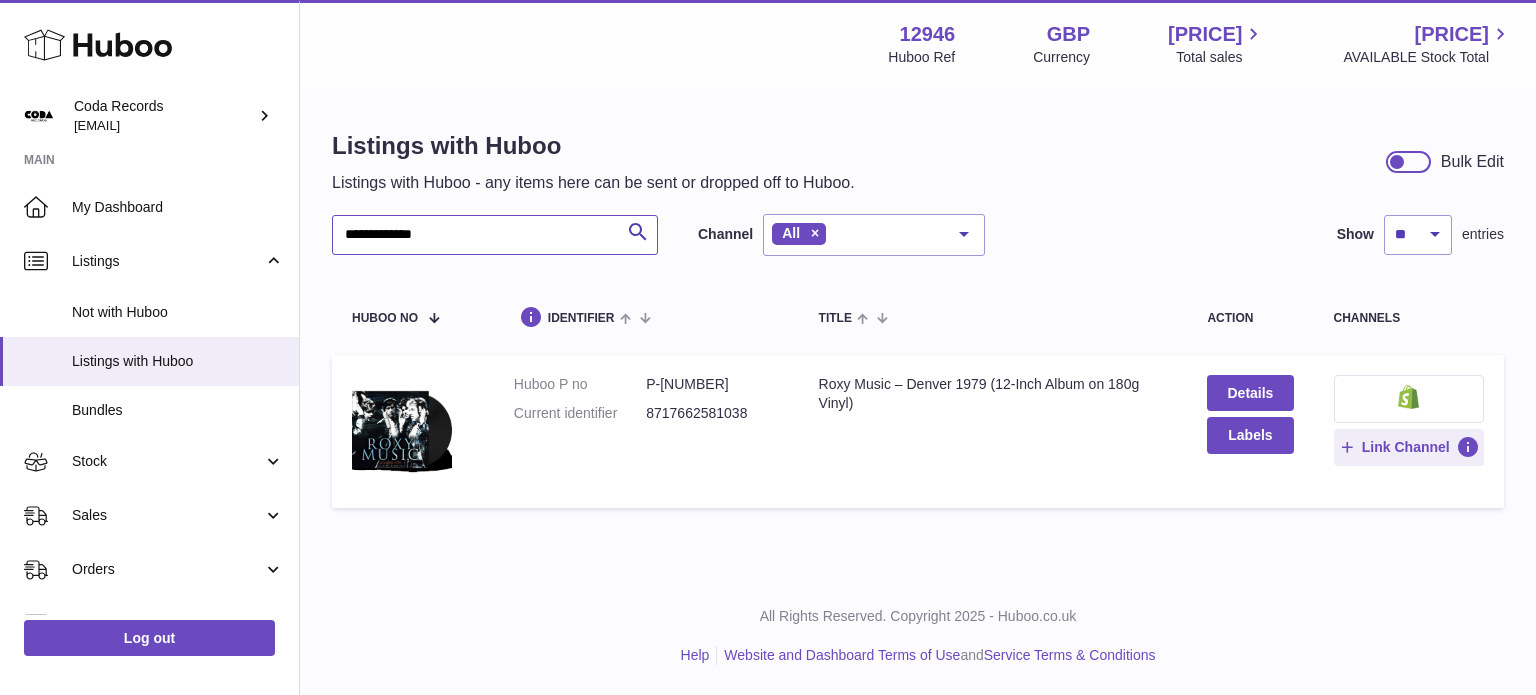 click on "**********" at bounding box center (495, 235) 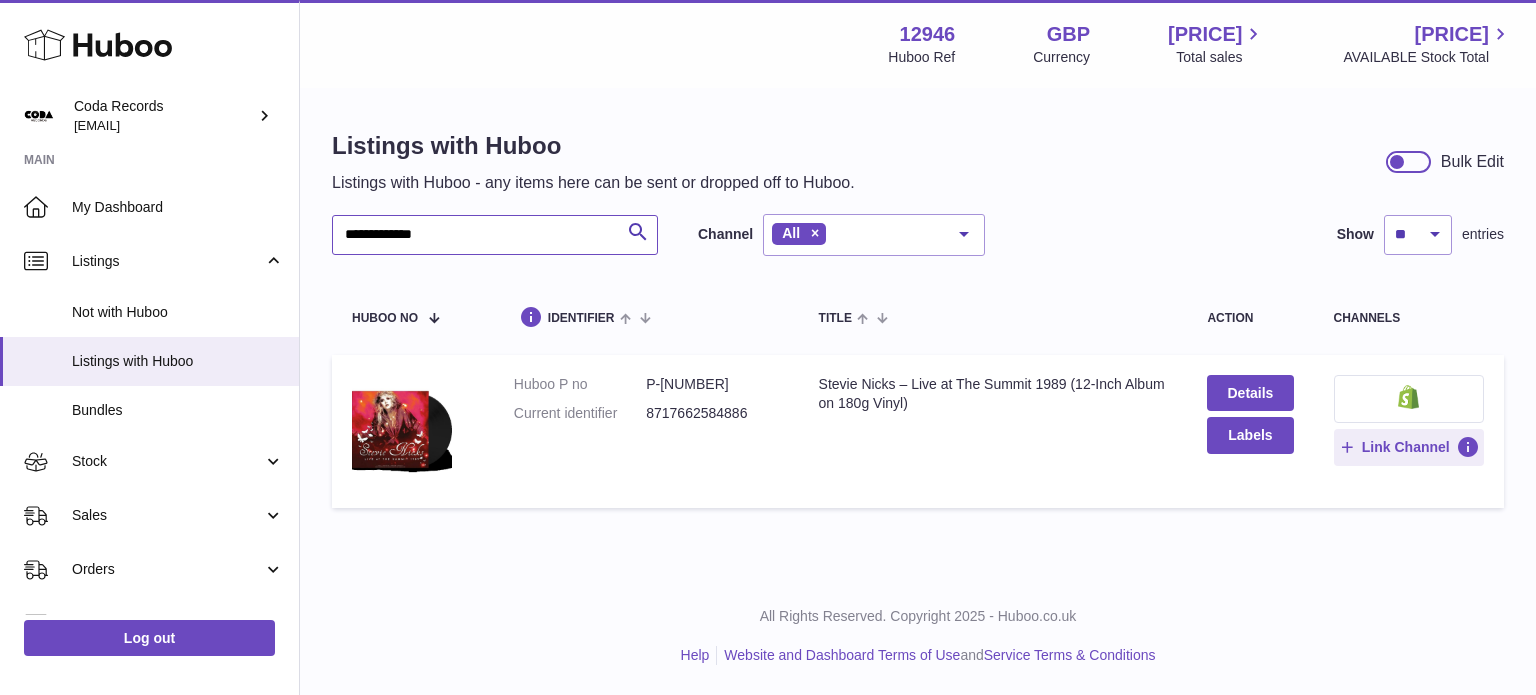 click on "**********" at bounding box center [495, 235] 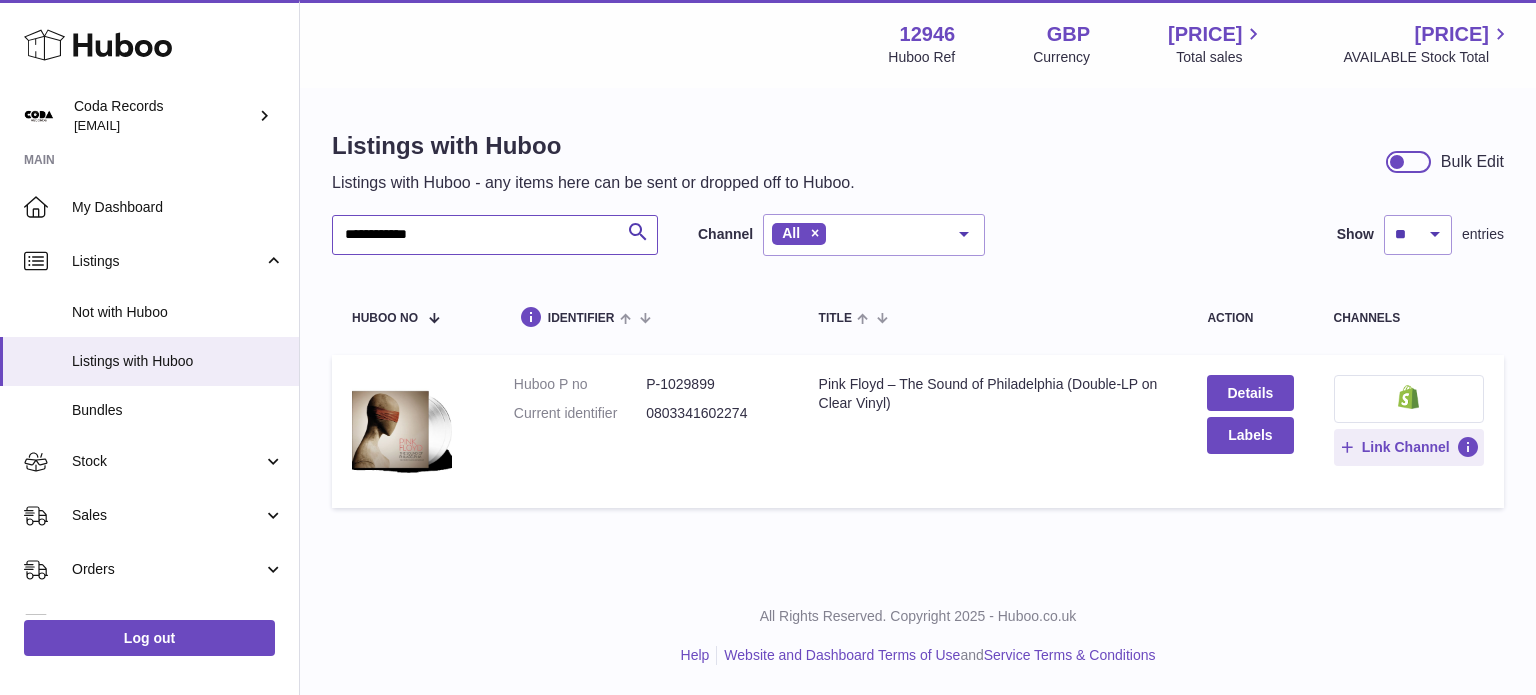 click on "**********" at bounding box center (495, 235) 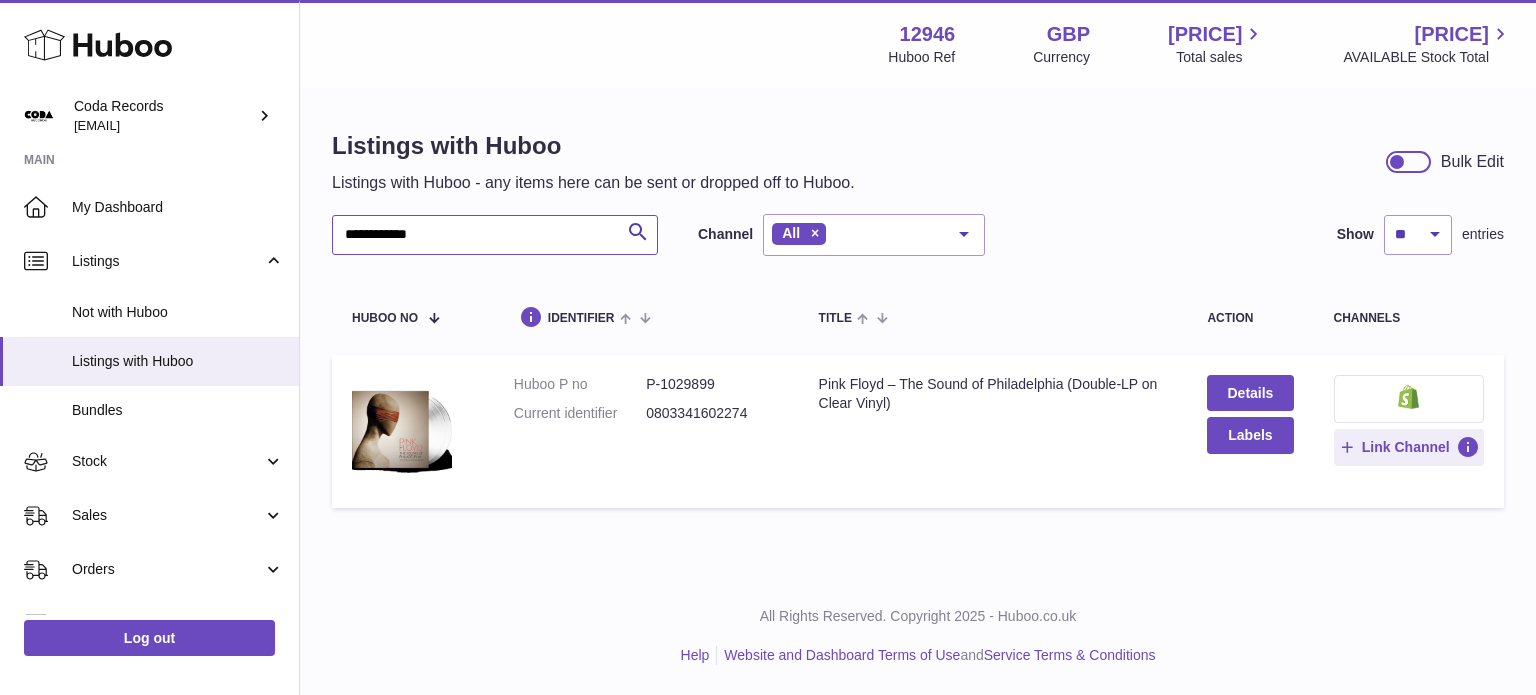 click on "**********" at bounding box center (495, 235) 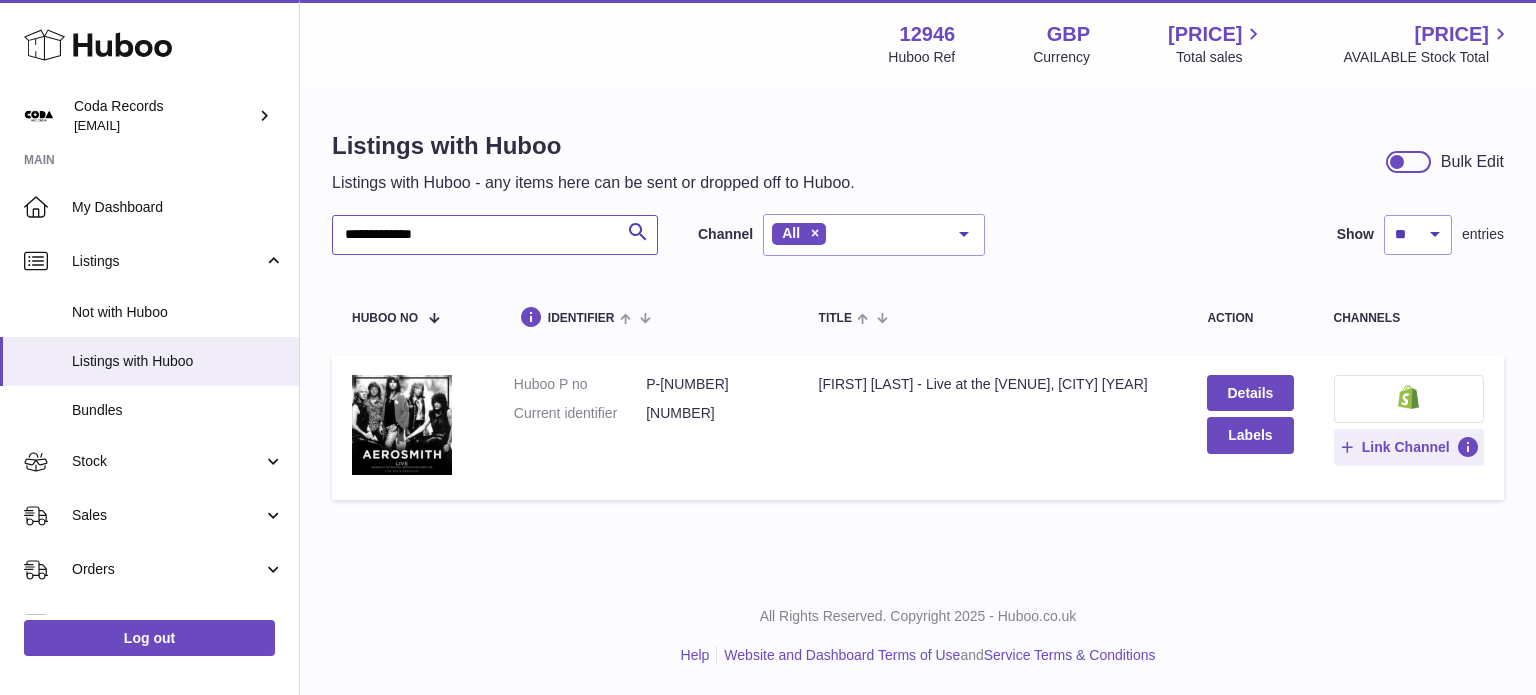click on "**********" at bounding box center (495, 235) 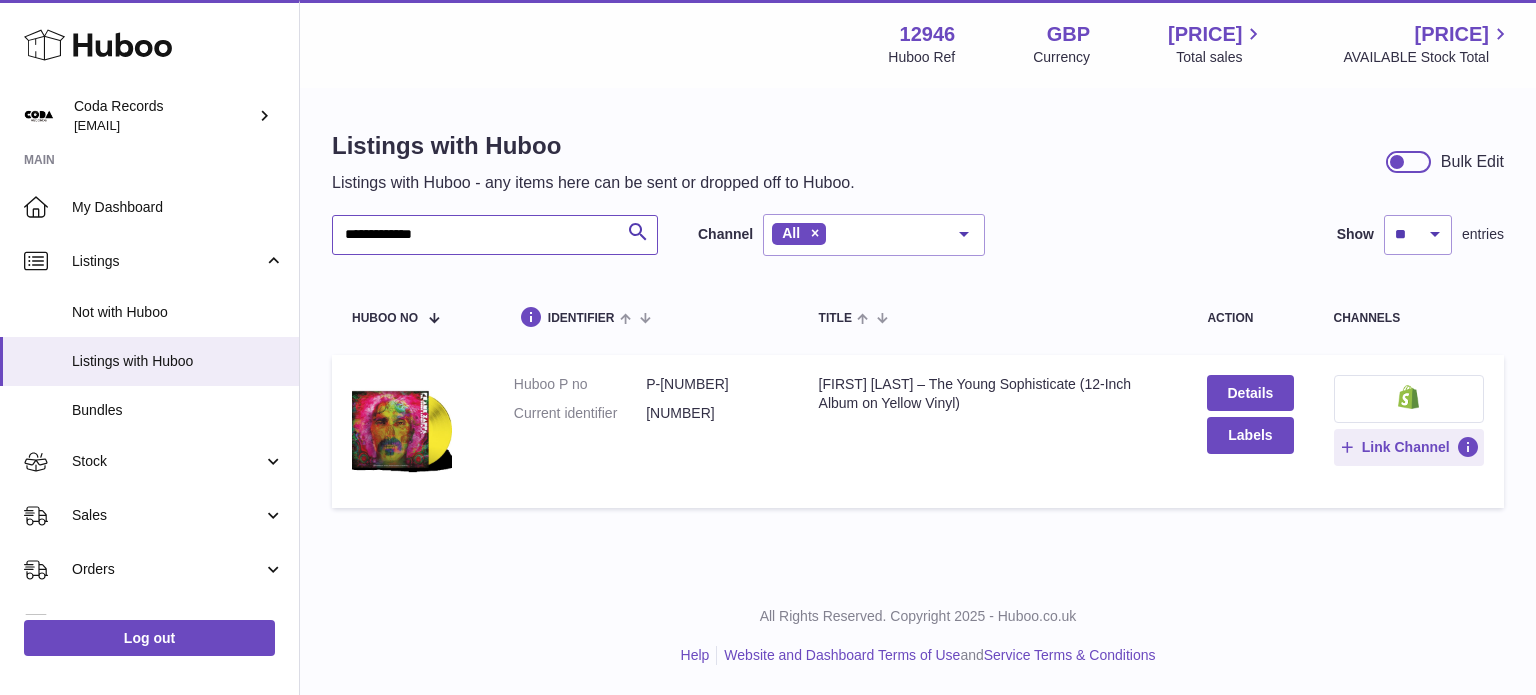 click on "**********" at bounding box center [495, 235] 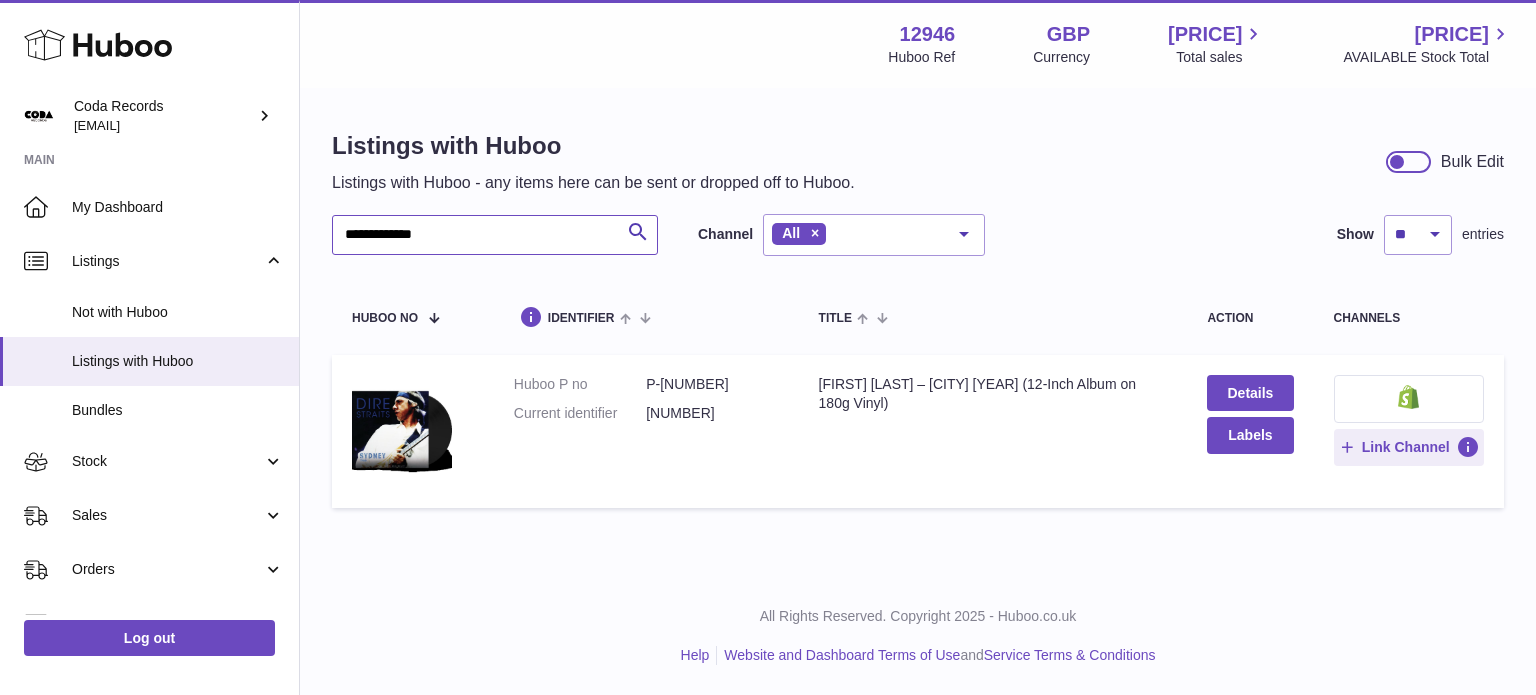 click on "**********" at bounding box center (495, 235) 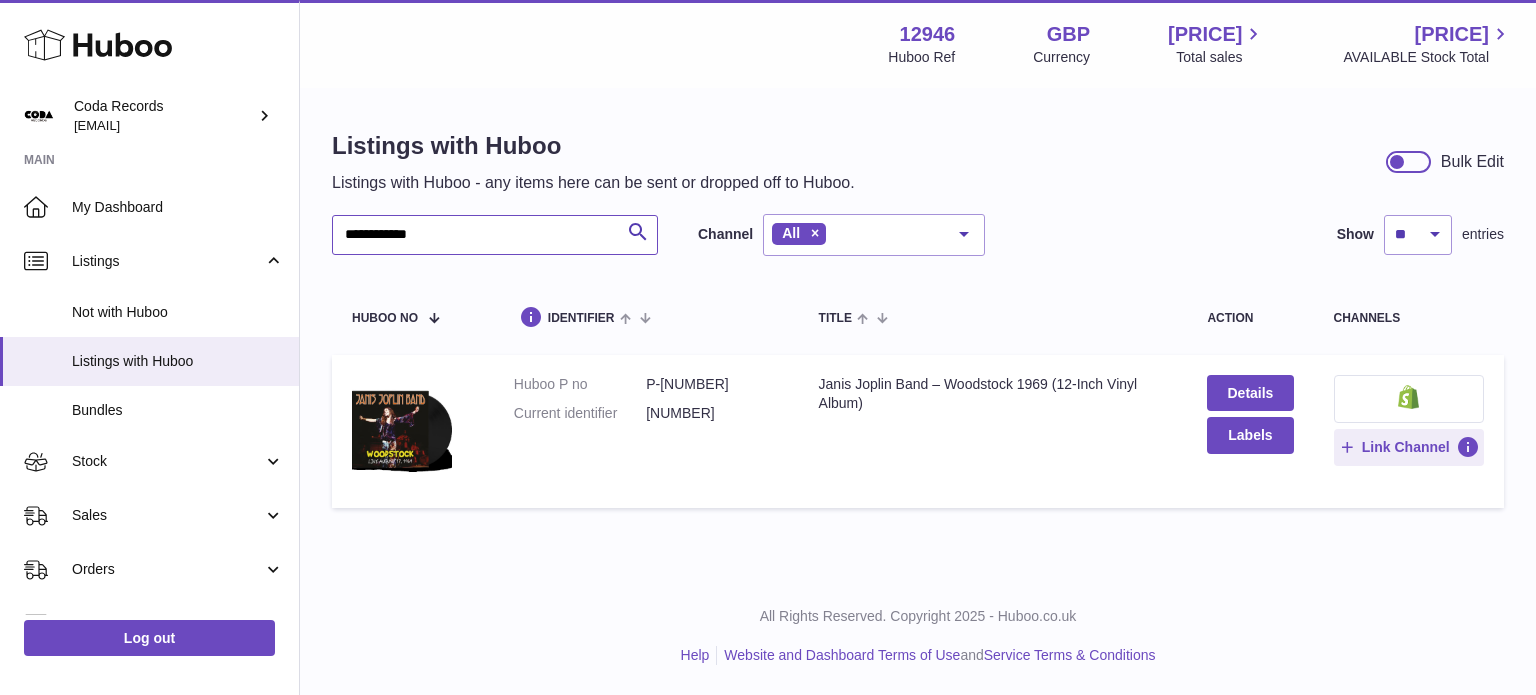 click on "**********" at bounding box center (495, 235) 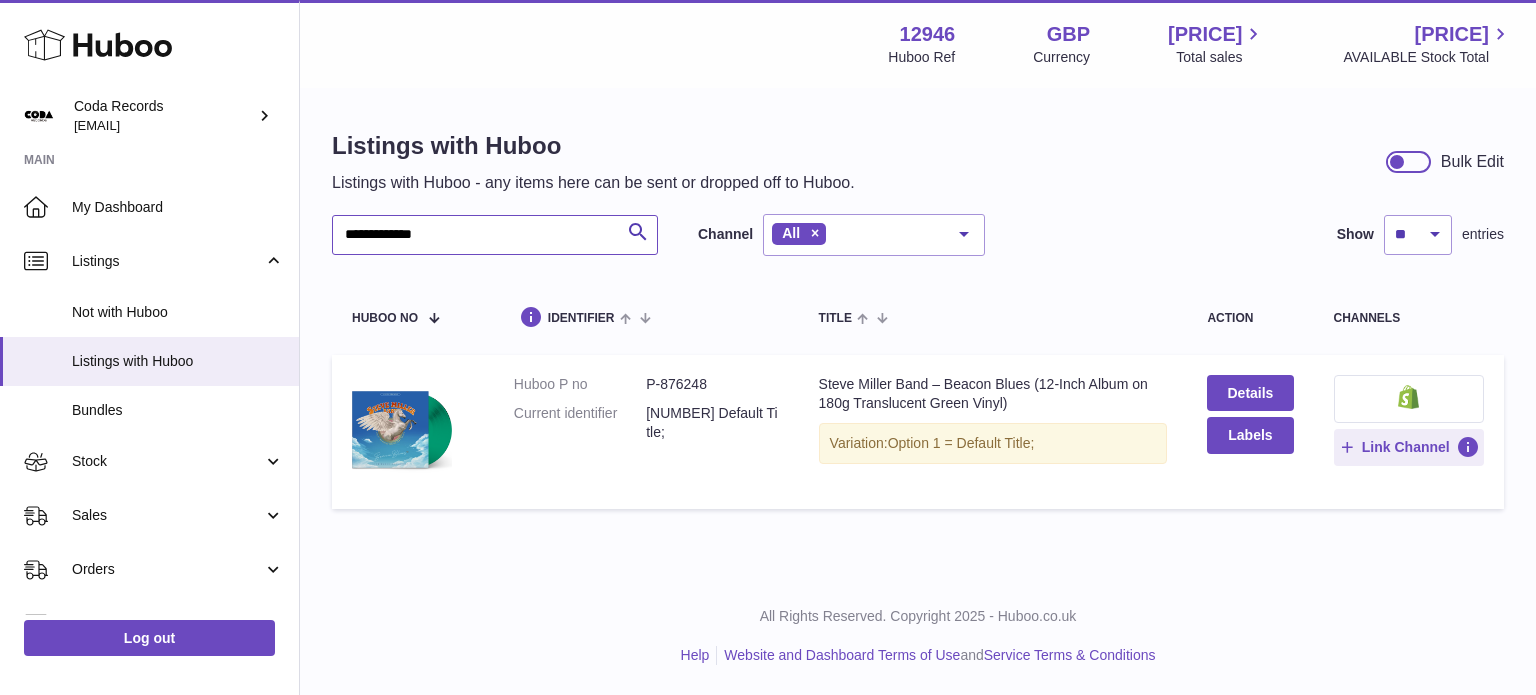 click on "**********" at bounding box center (495, 235) 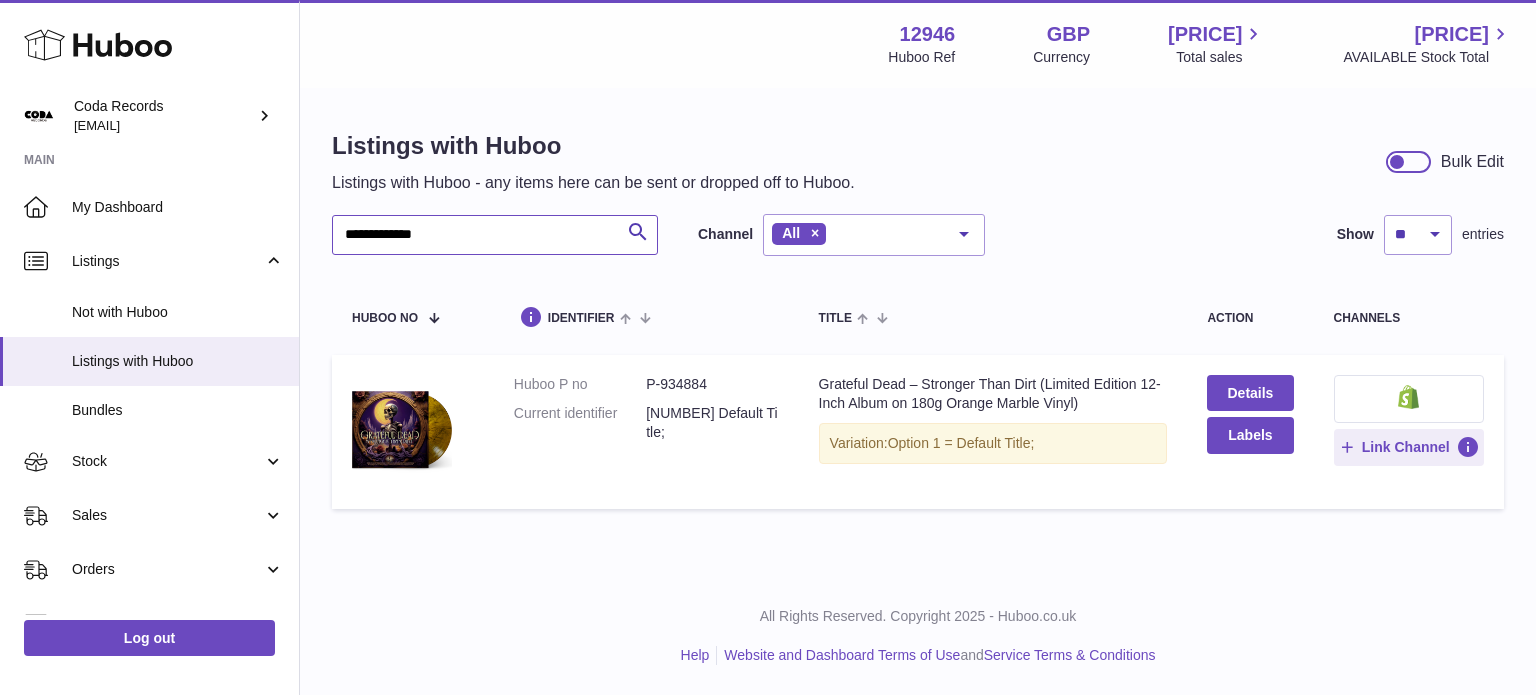 click on "**********" at bounding box center [495, 235] 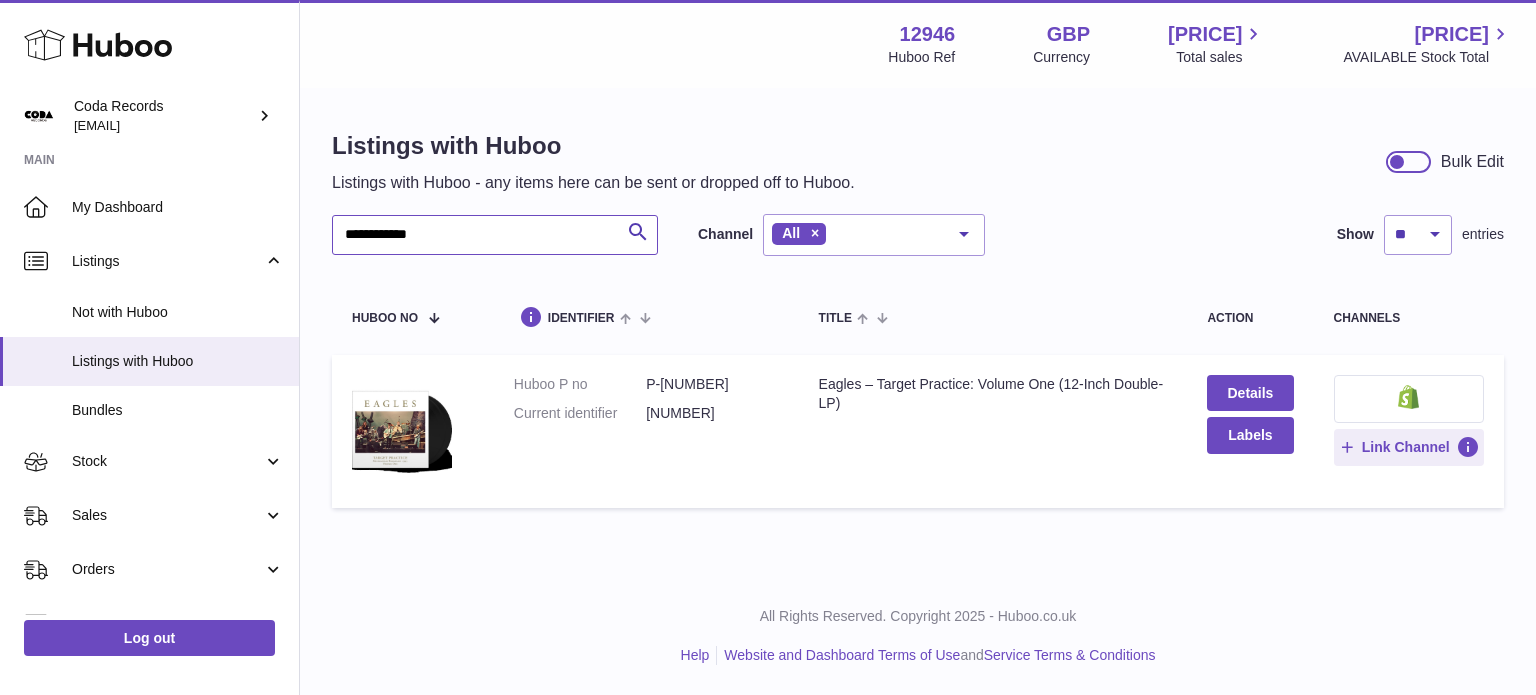 click on "**********" at bounding box center (495, 235) 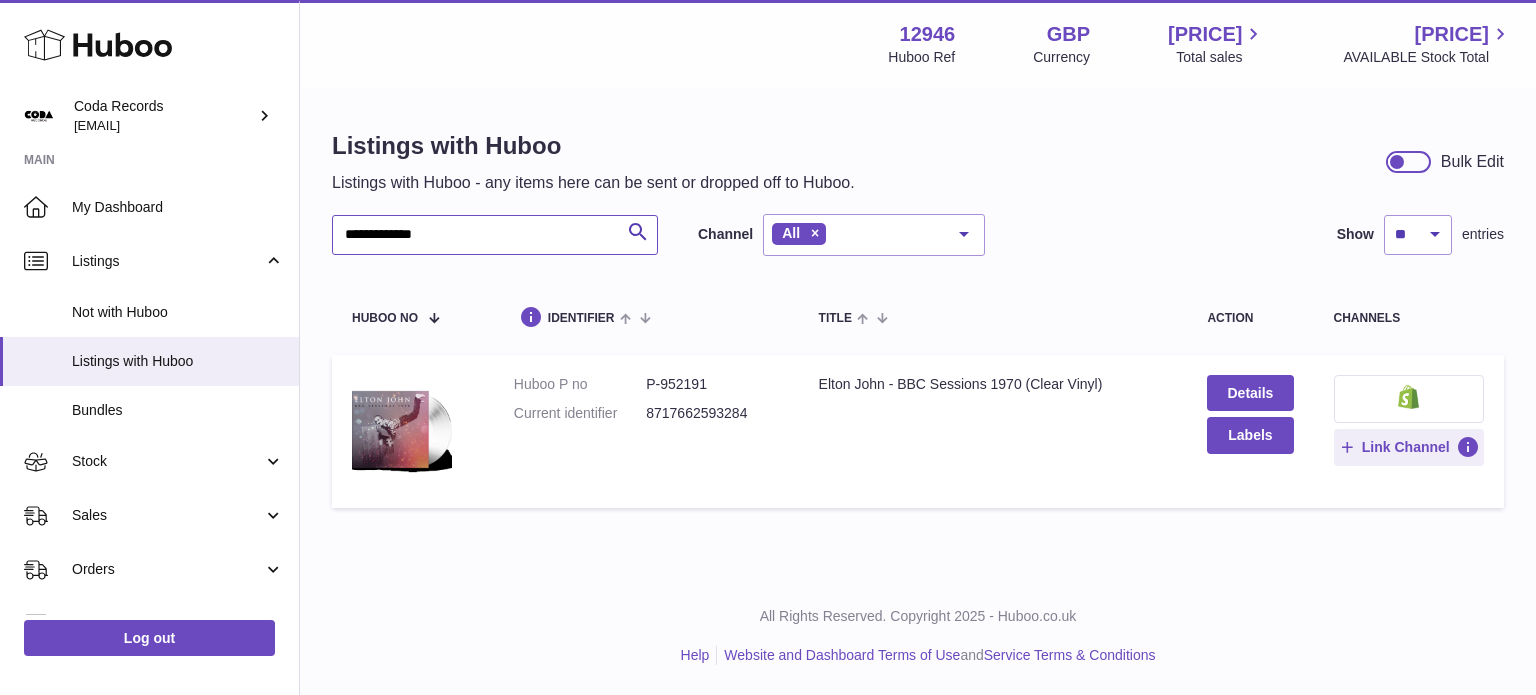 click on "**********" at bounding box center [495, 235] 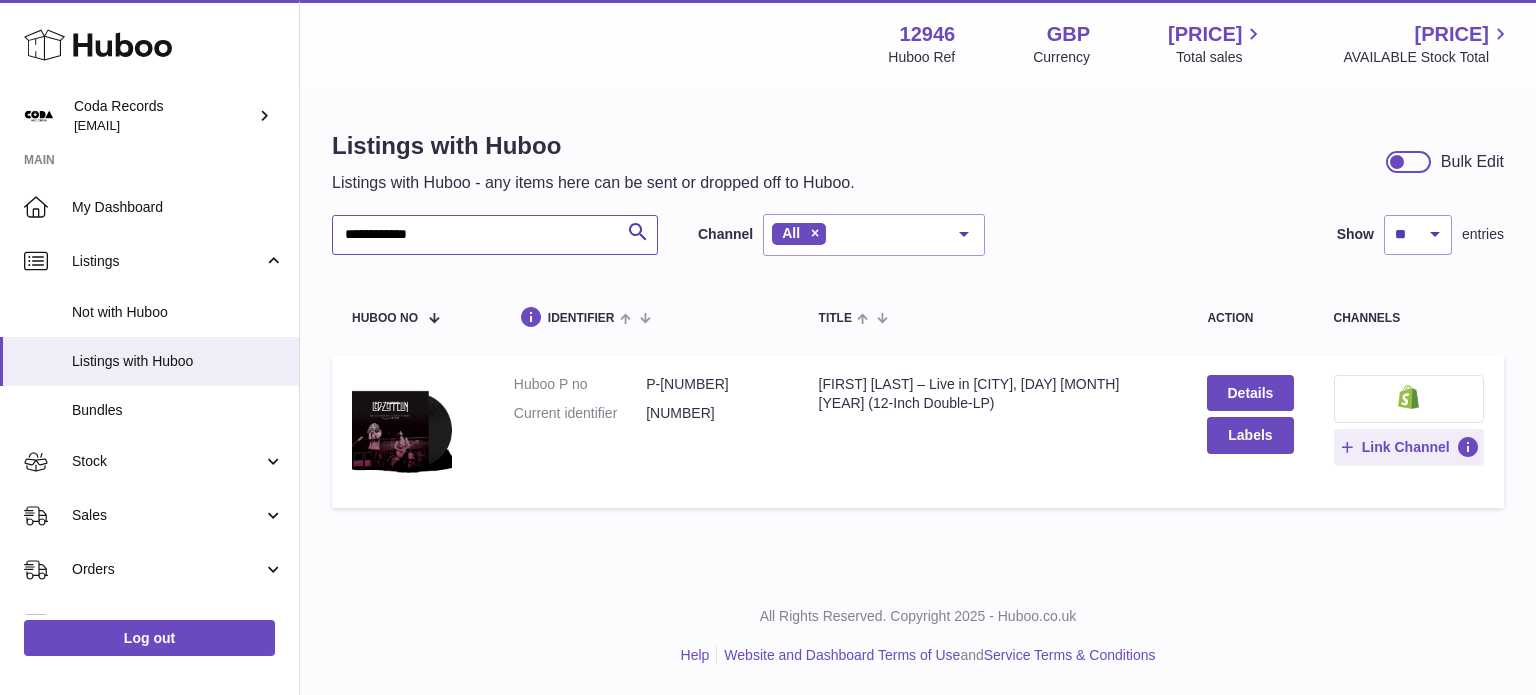 click on "**********" at bounding box center [495, 235] 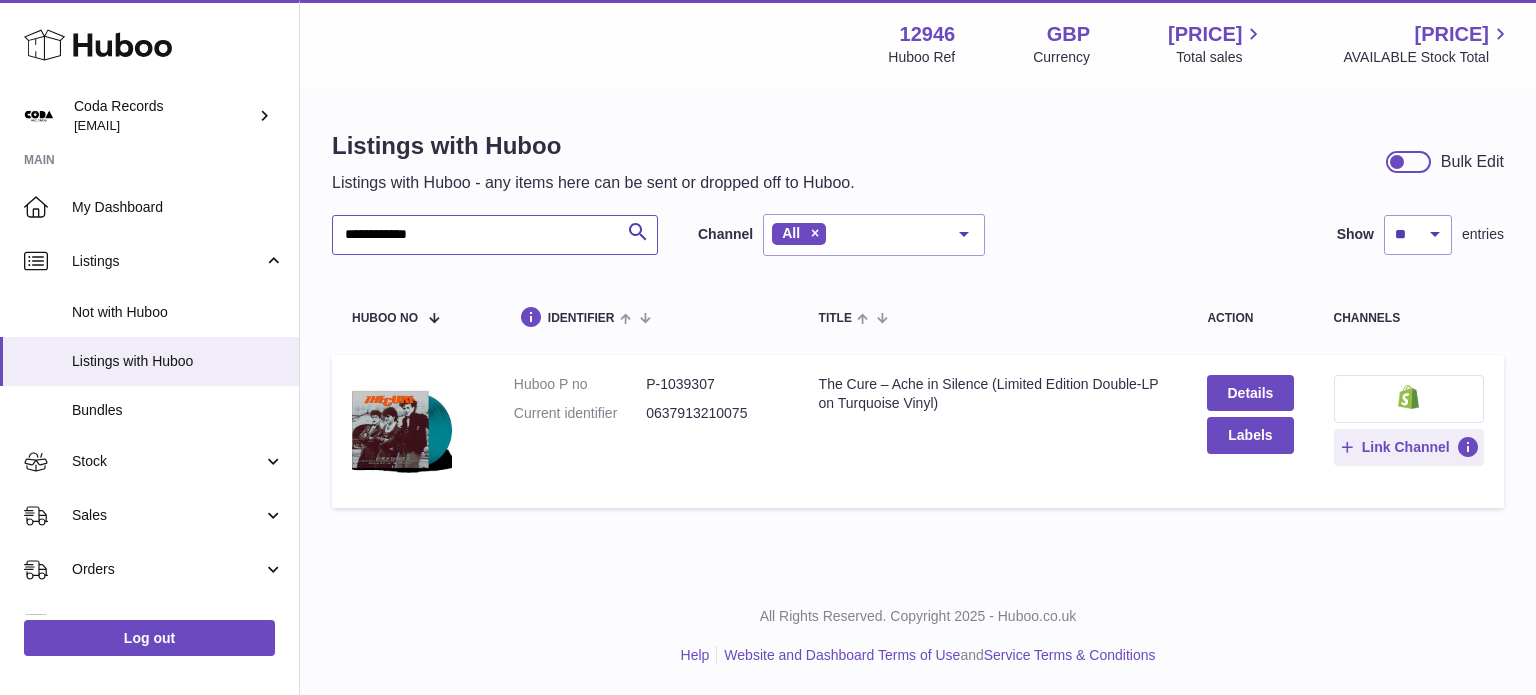 click on "**********" at bounding box center (495, 235) 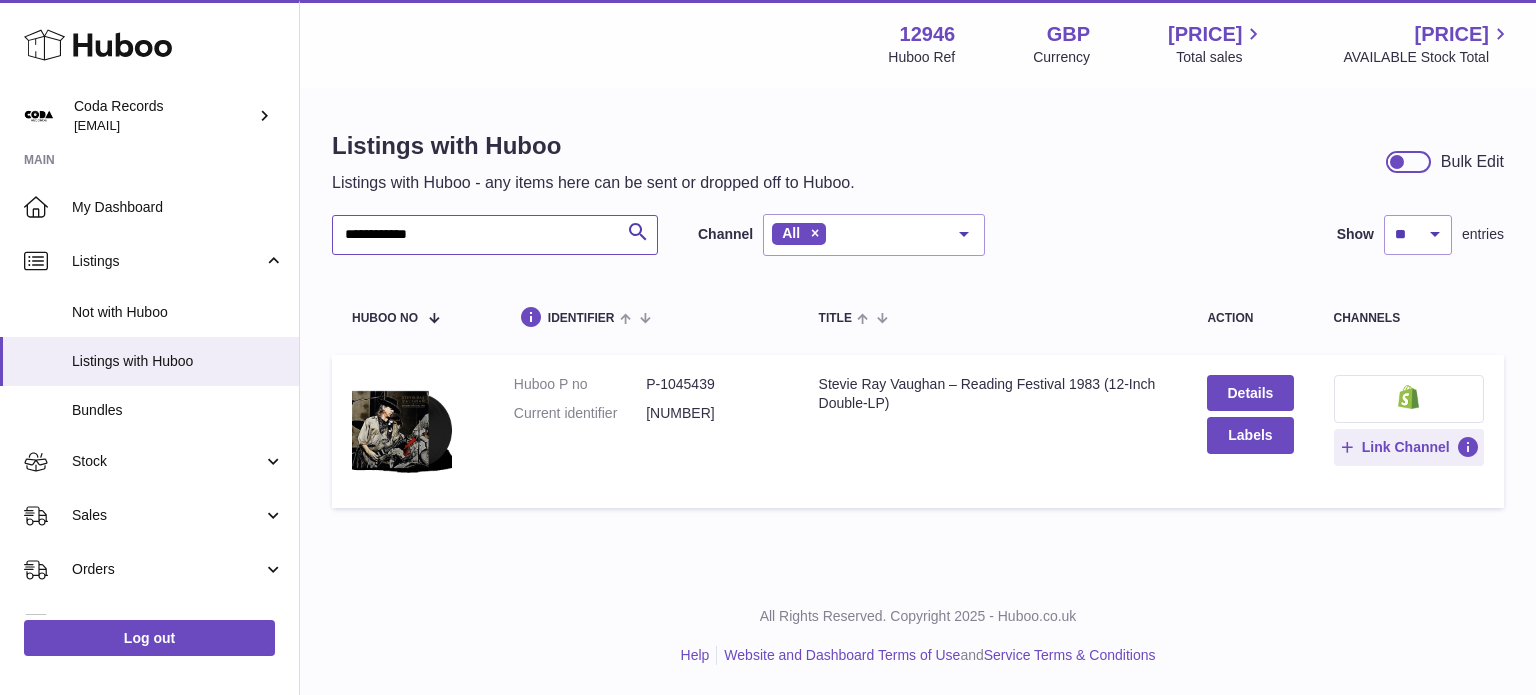 click on "**********" at bounding box center [495, 235] 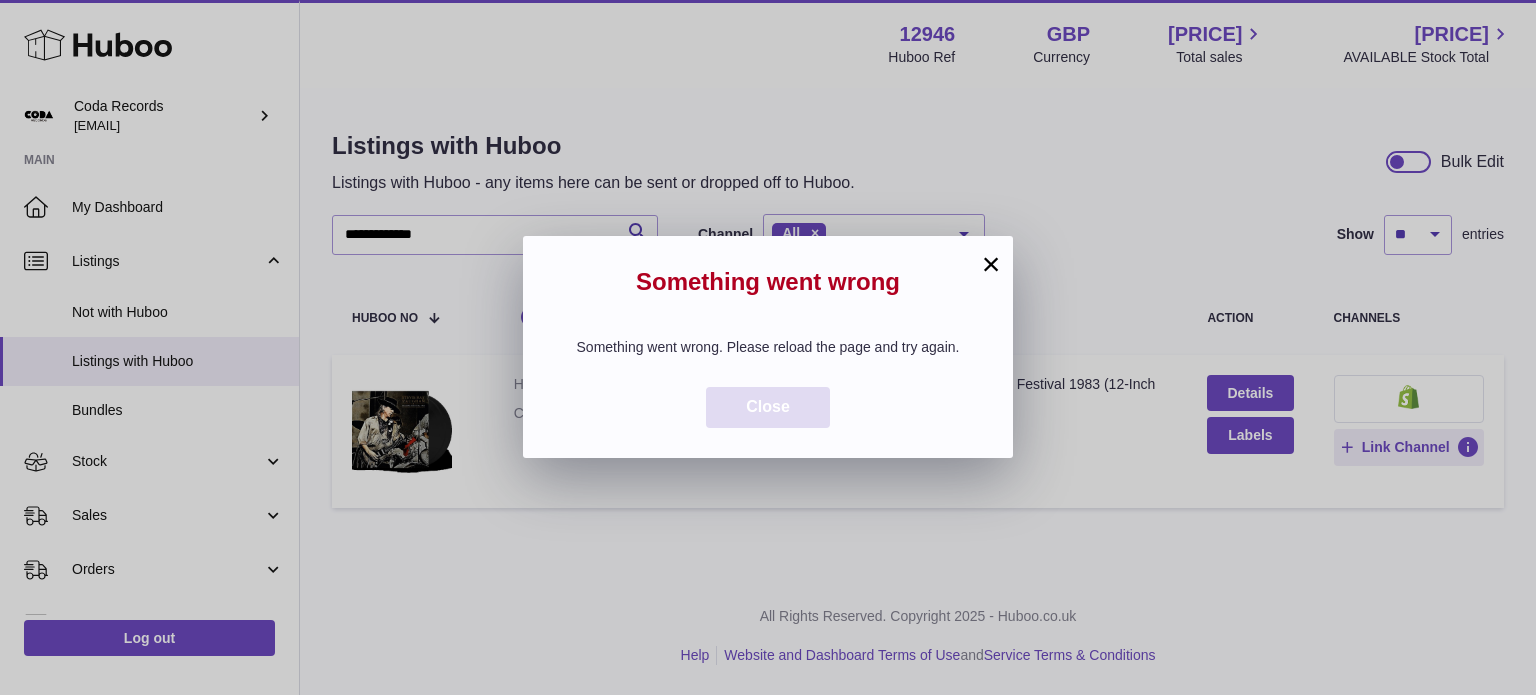 click on "Close" at bounding box center (768, 406) 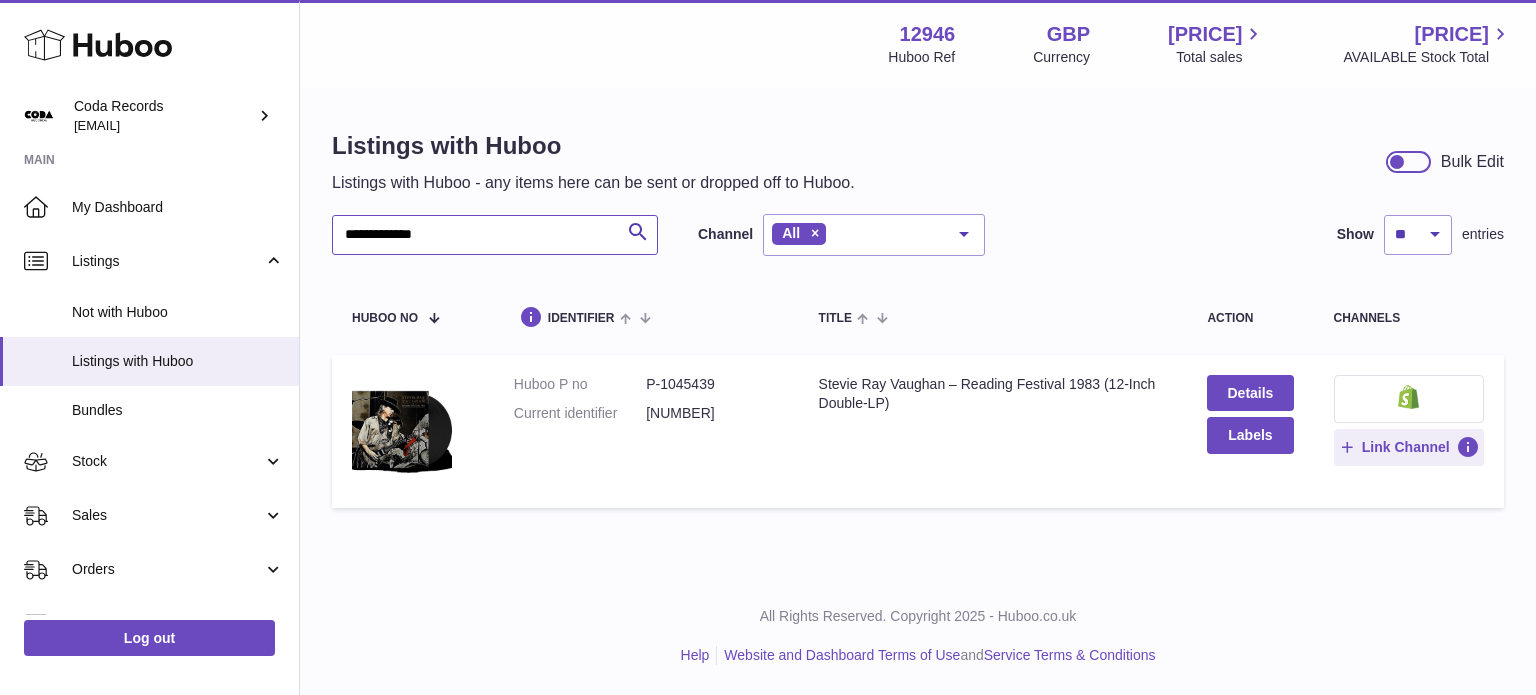 click on "**********" at bounding box center [495, 235] 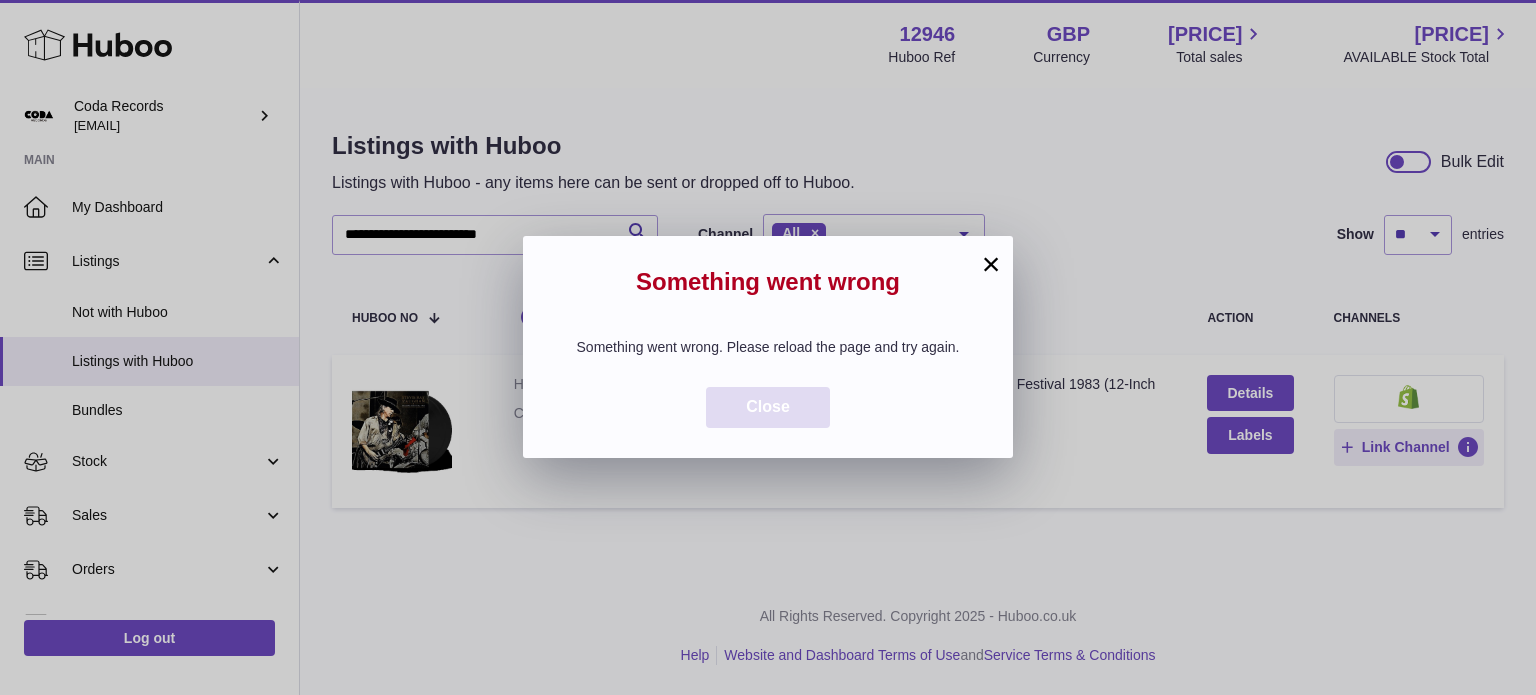 click on "Close" at bounding box center [768, 407] 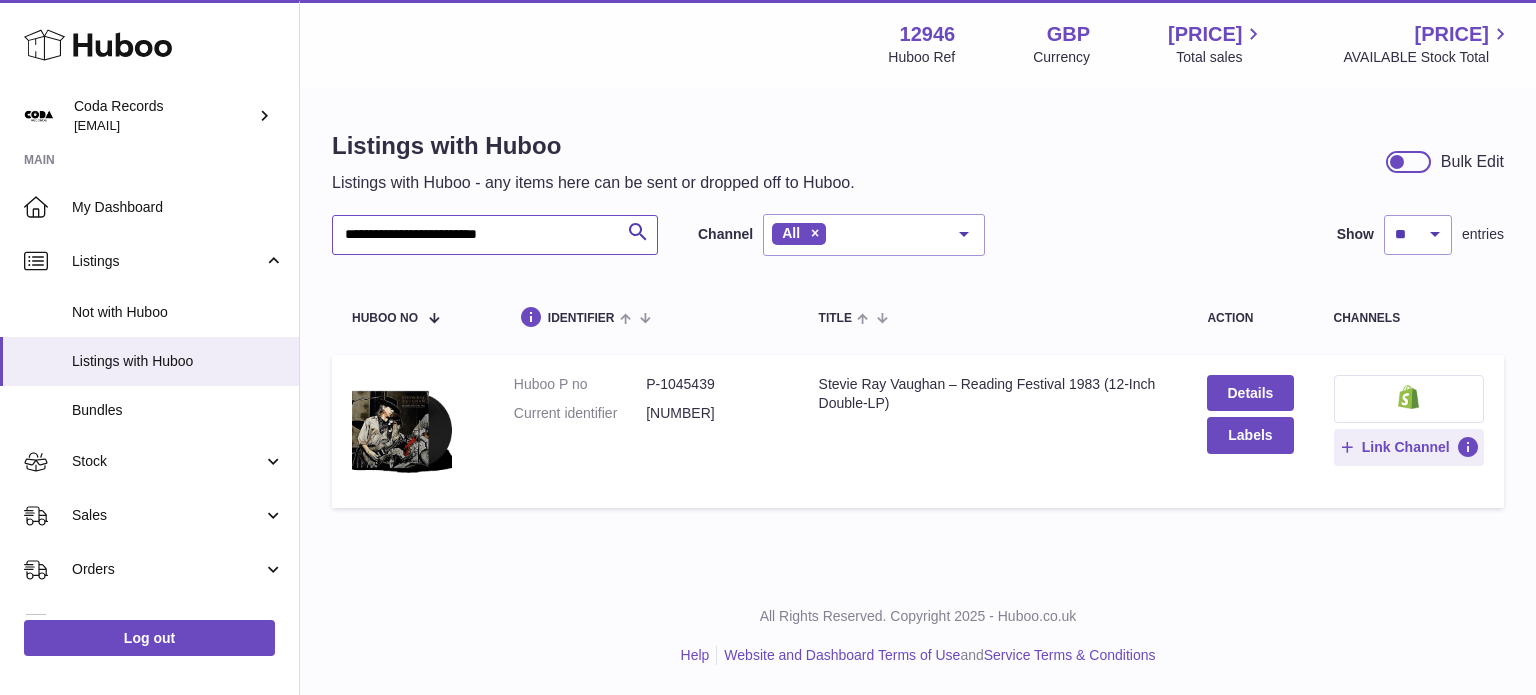 drag, startPoint x: 556, startPoint y: 230, endPoint x: 316, endPoint y: 230, distance: 240 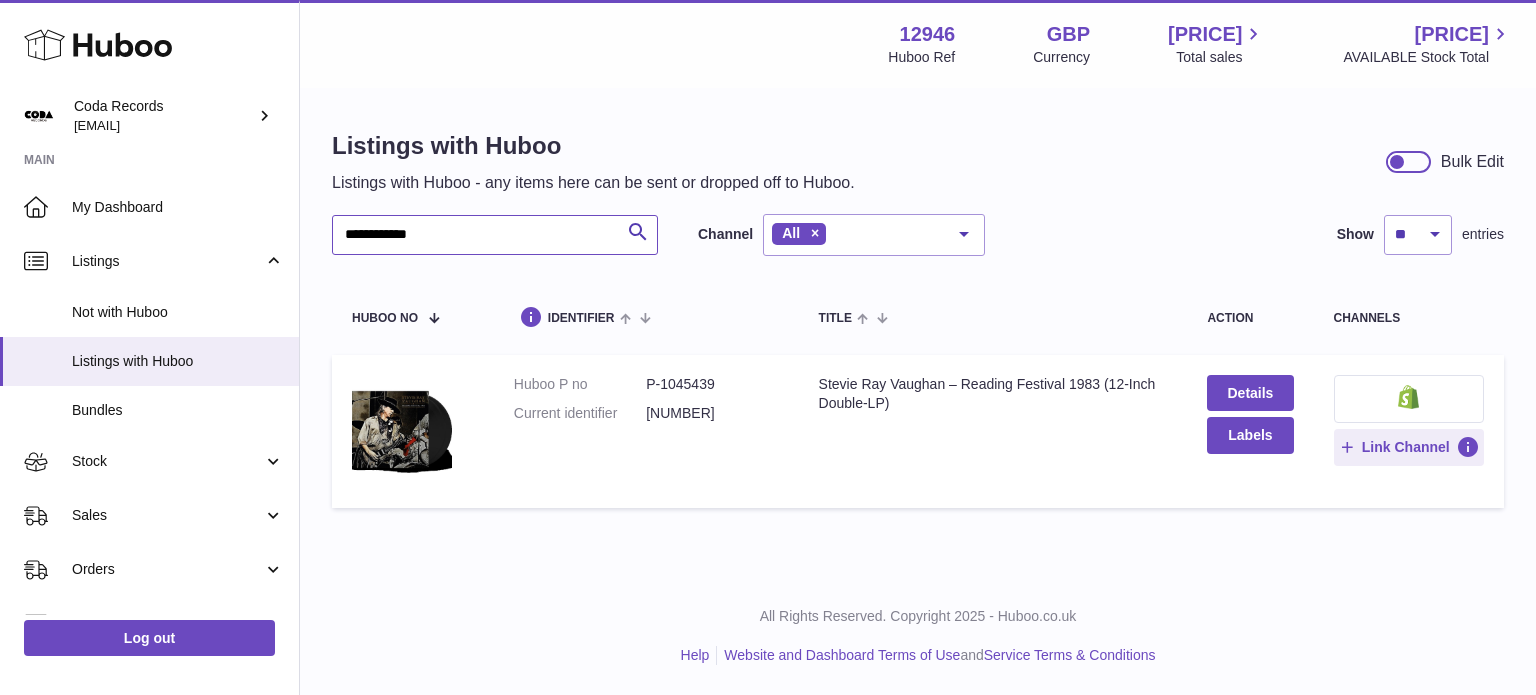 type on "**********" 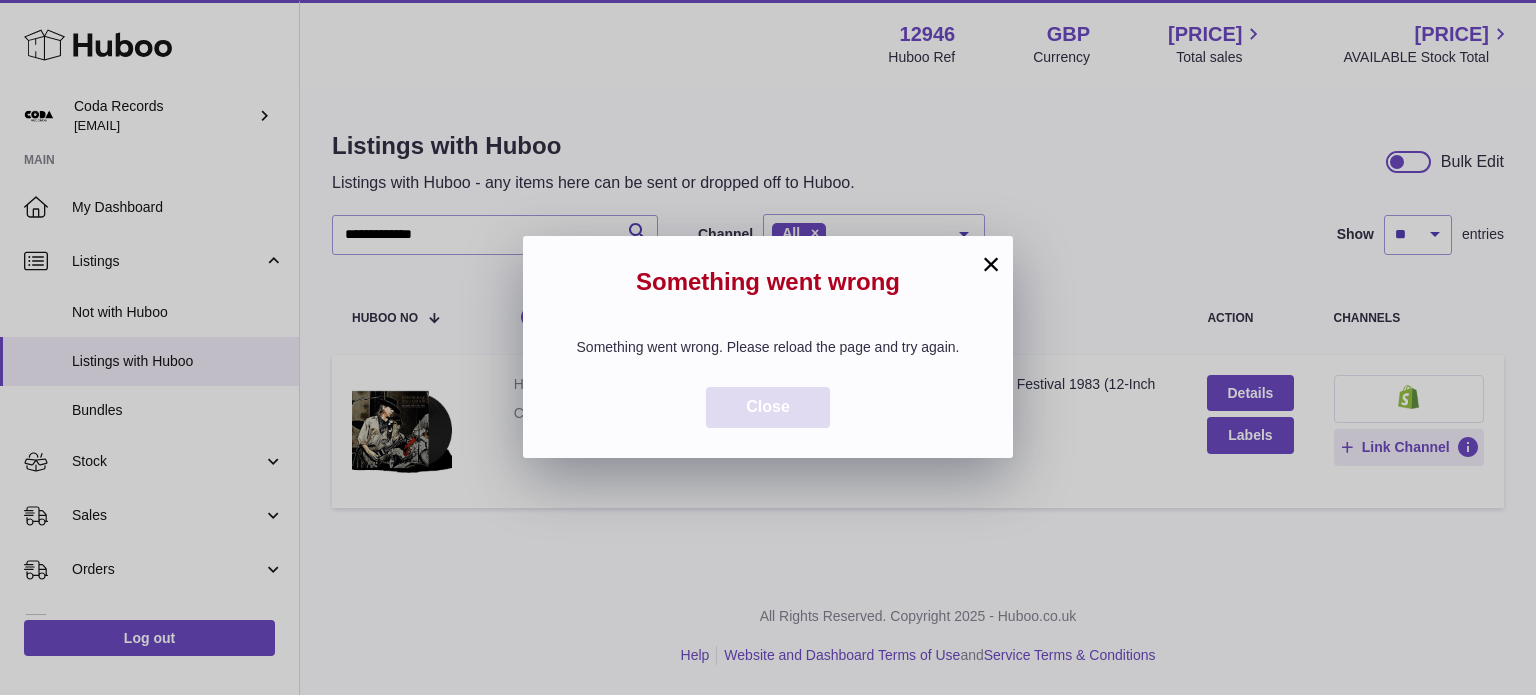 click on "Close" at bounding box center [768, 407] 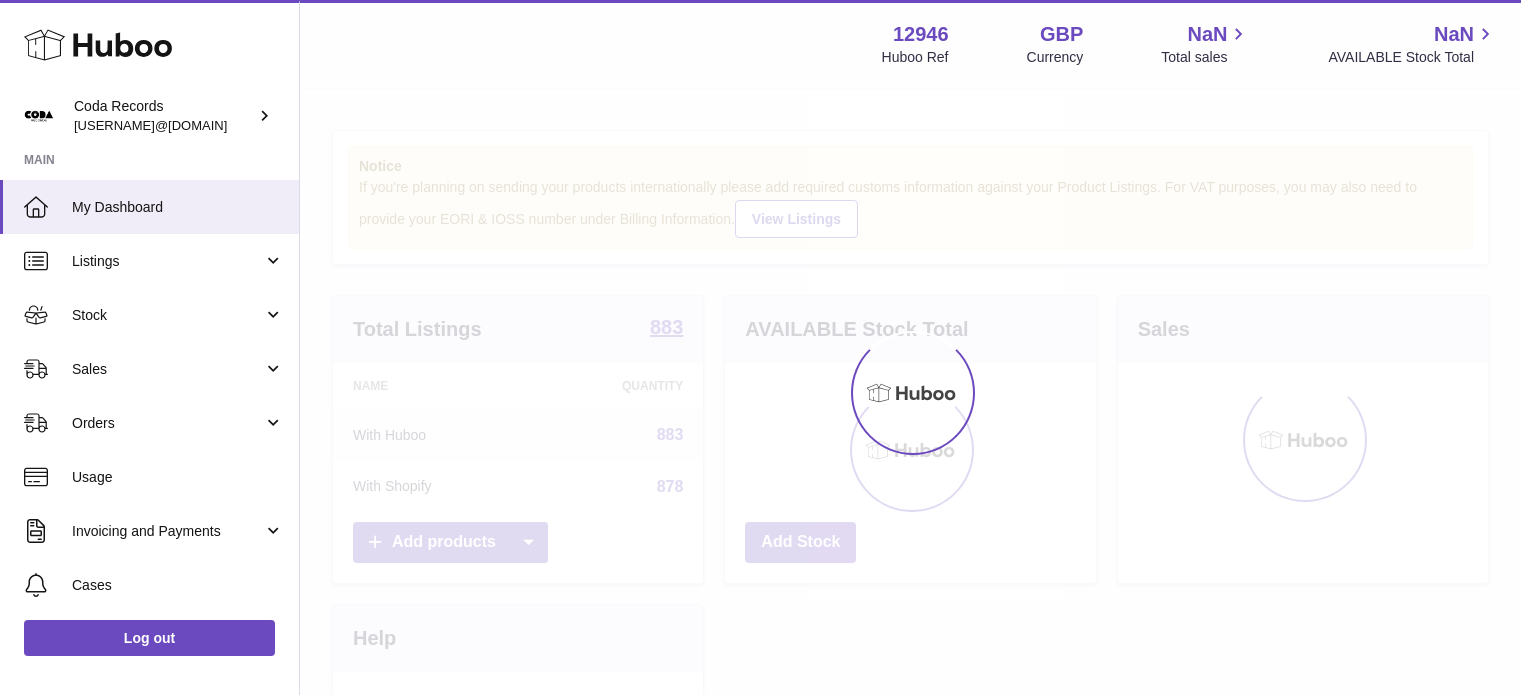 scroll, scrollTop: 0, scrollLeft: 0, axis: both 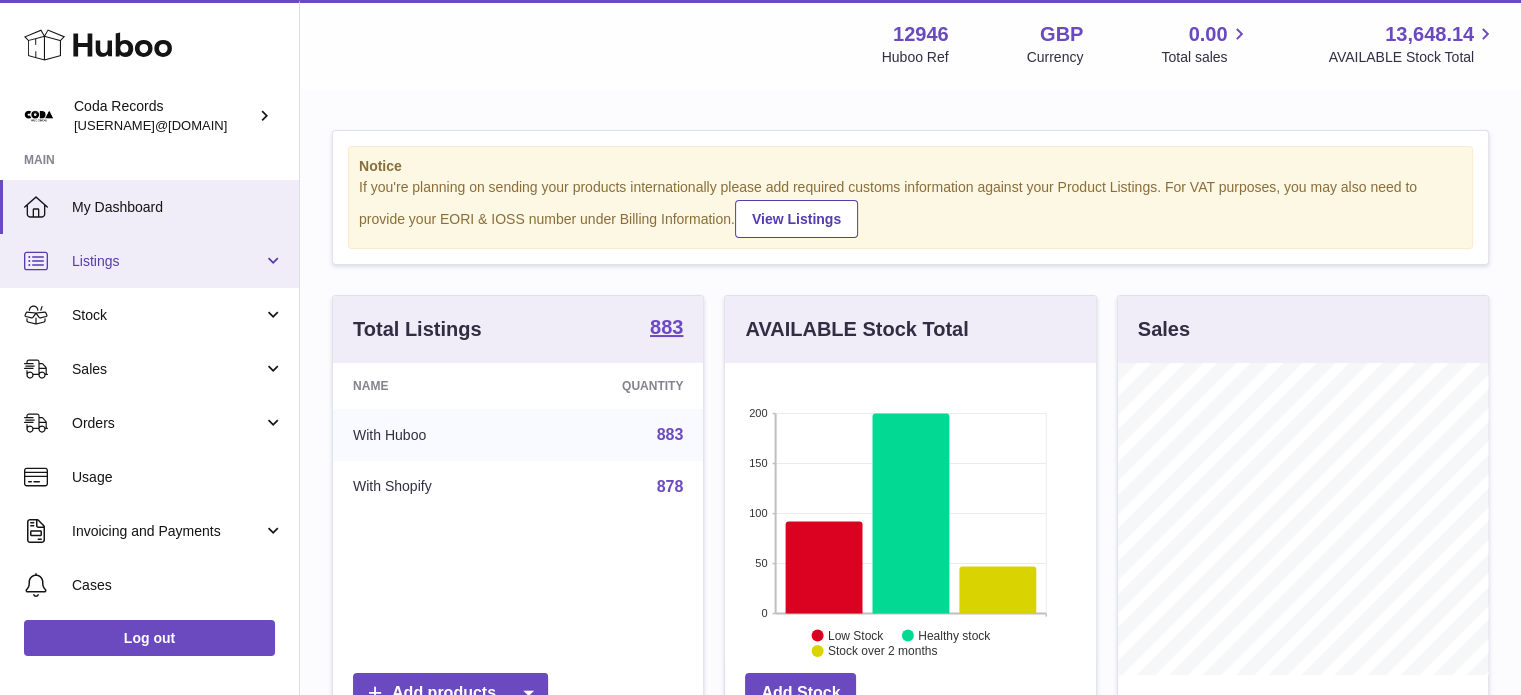 click on "Listings" at bounding box center (167, 261) 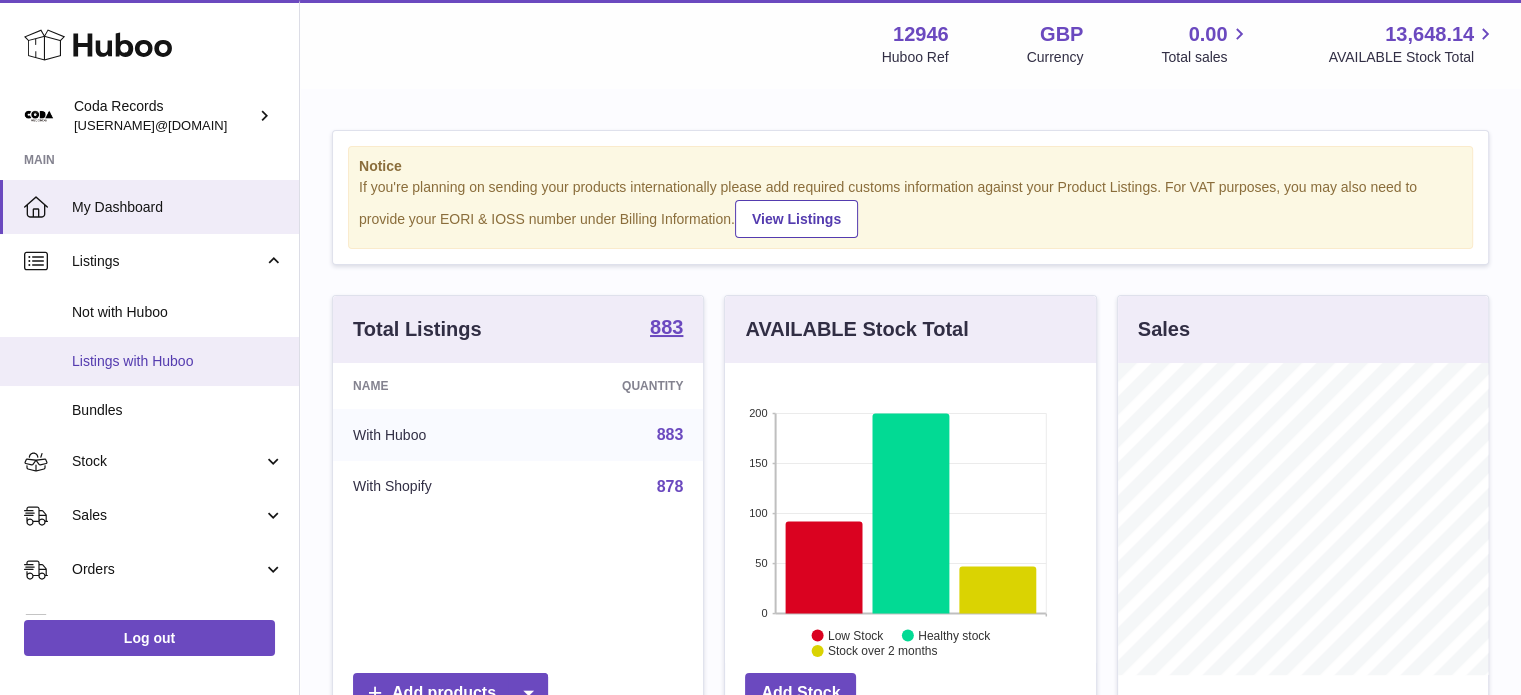 click on "Listings with Huboo" at bounding box center [178, 361] 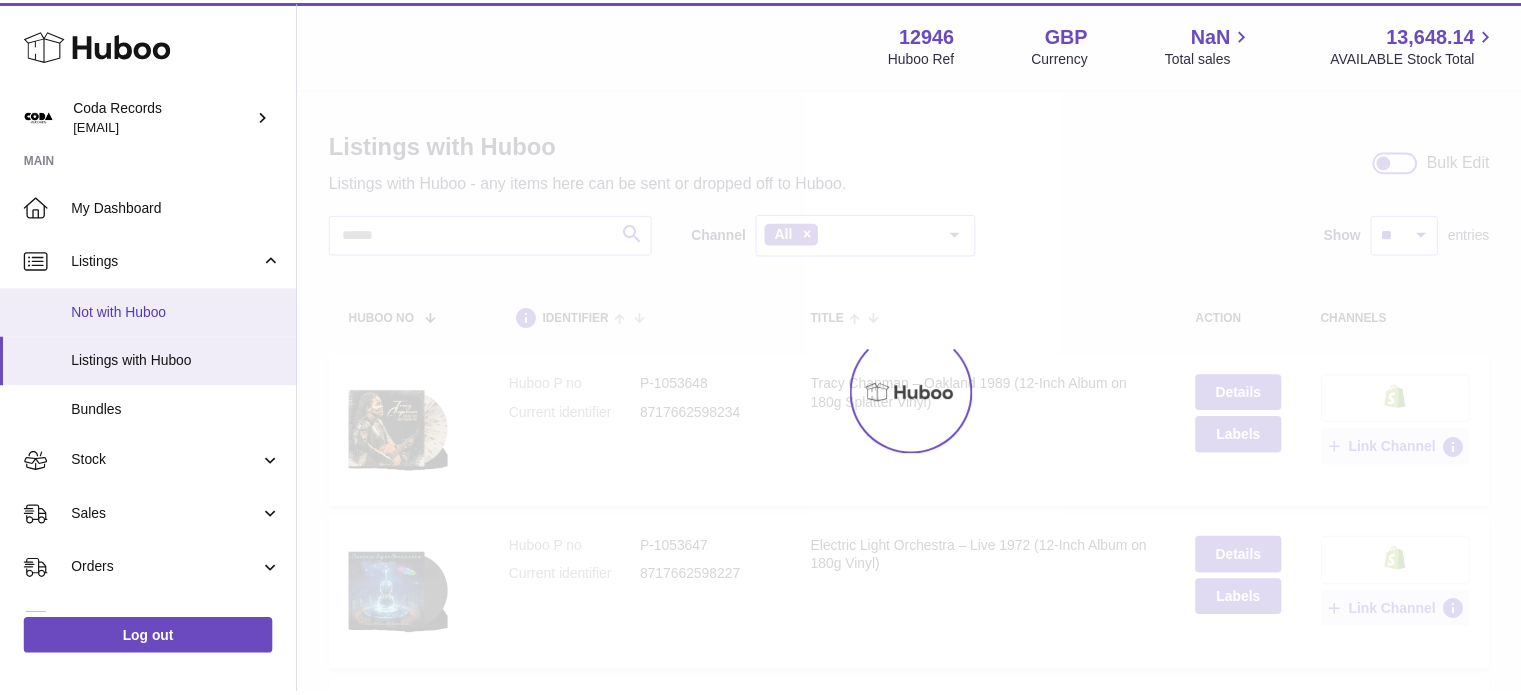 scroll, scrollTop: 0, scrollLeft: 0, axis: both 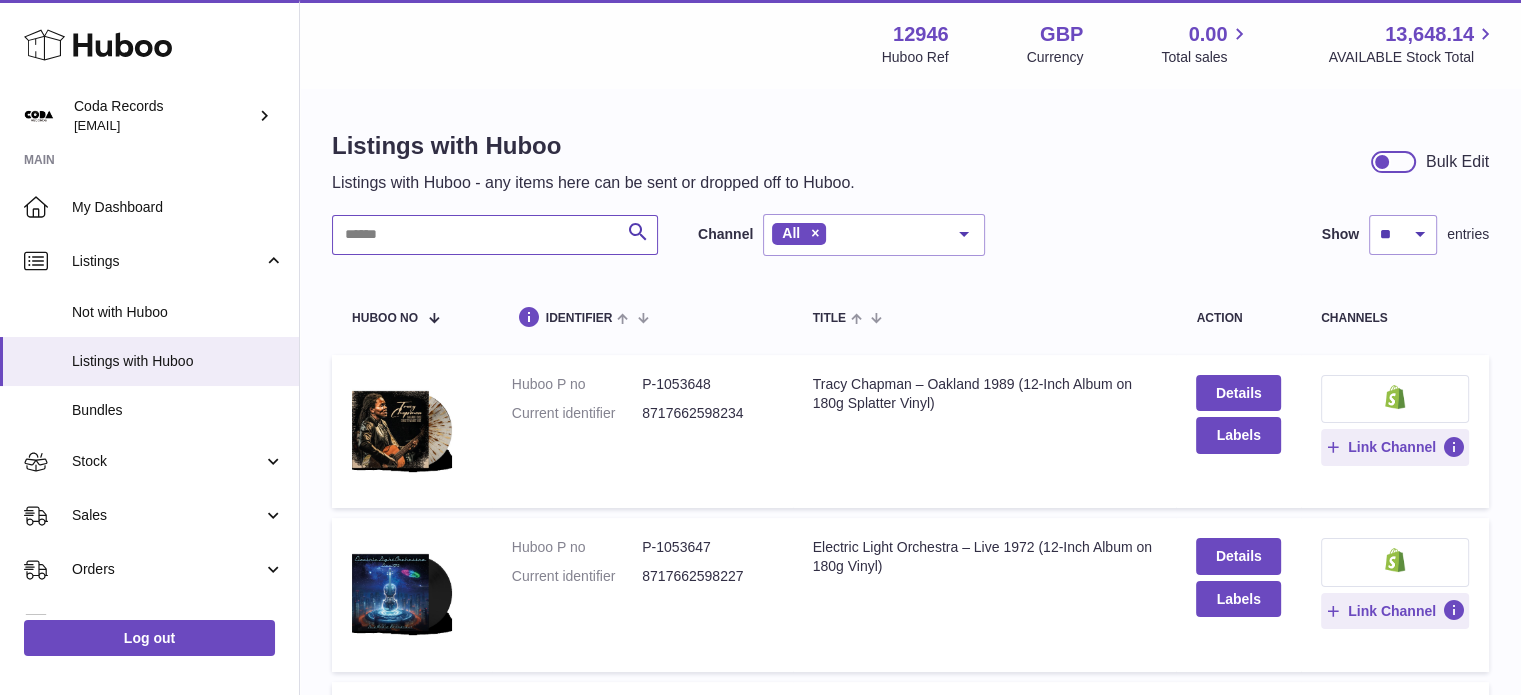 click at bounding box center (495, 235) 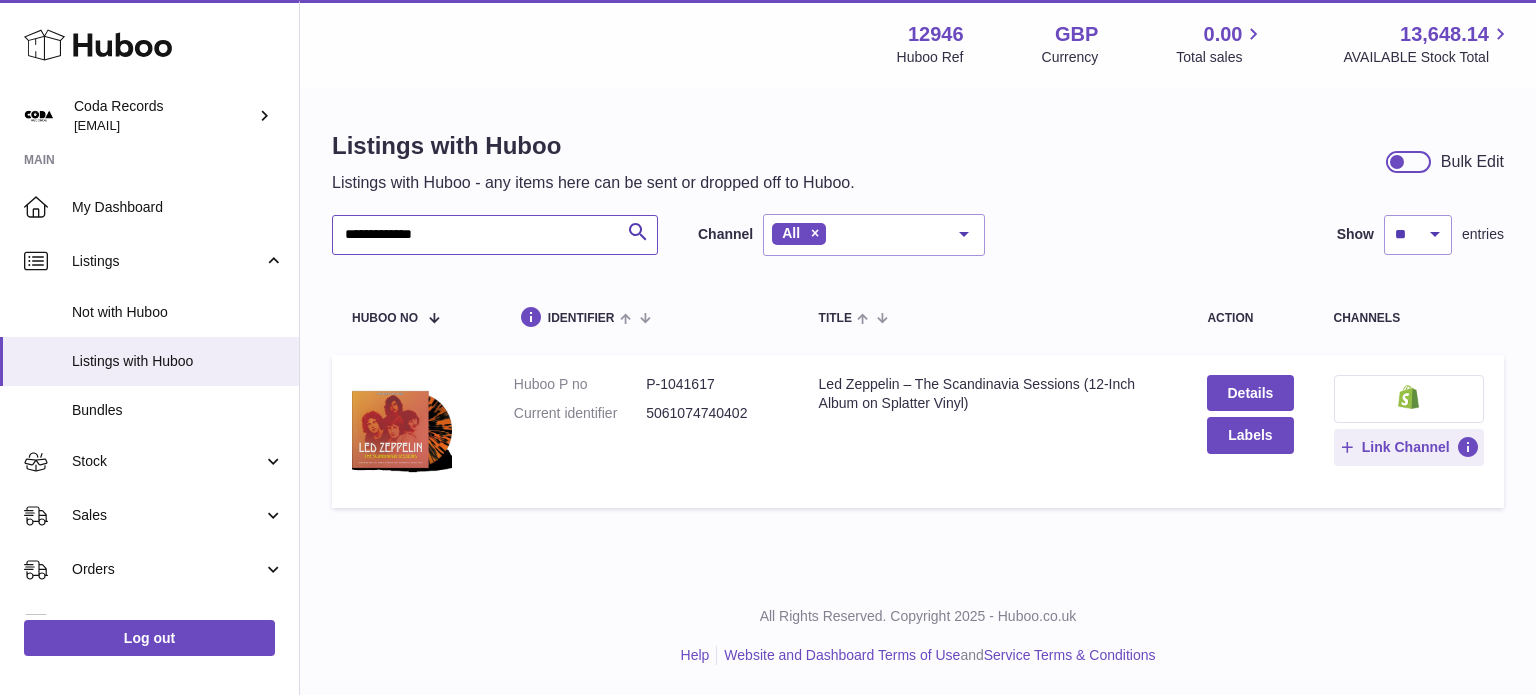 click on "**********" at bounding box center [495, 235] 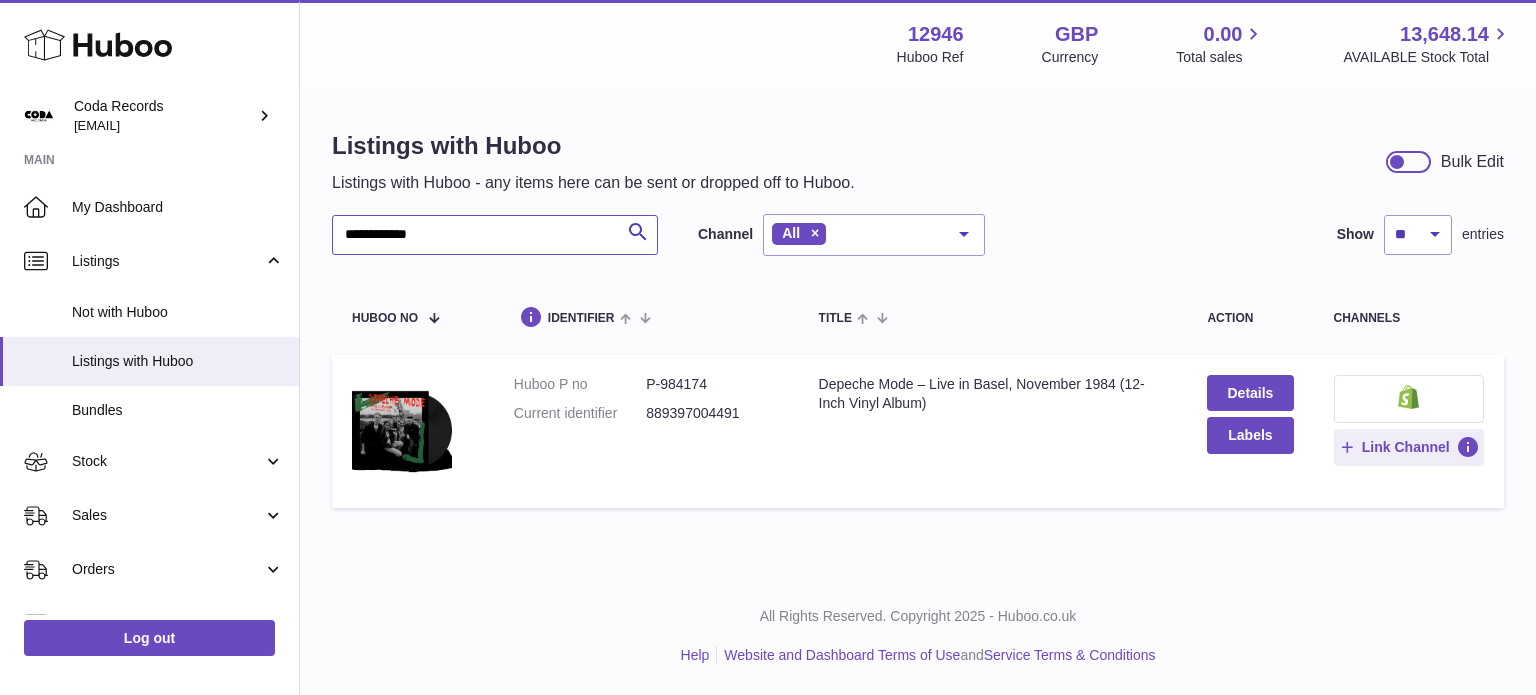 click on "**********" at bounding box center [495, 235] 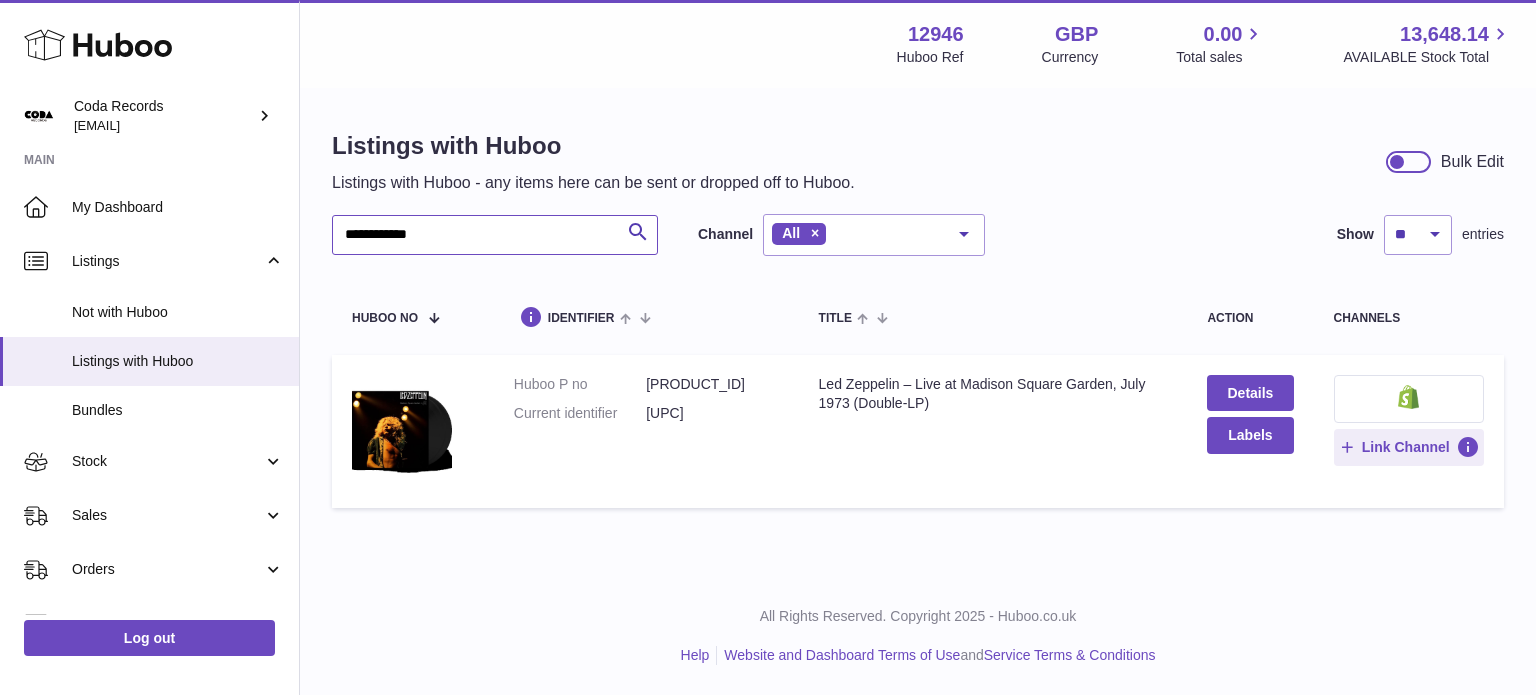 click on "**********" at bounding box center (495, 235) 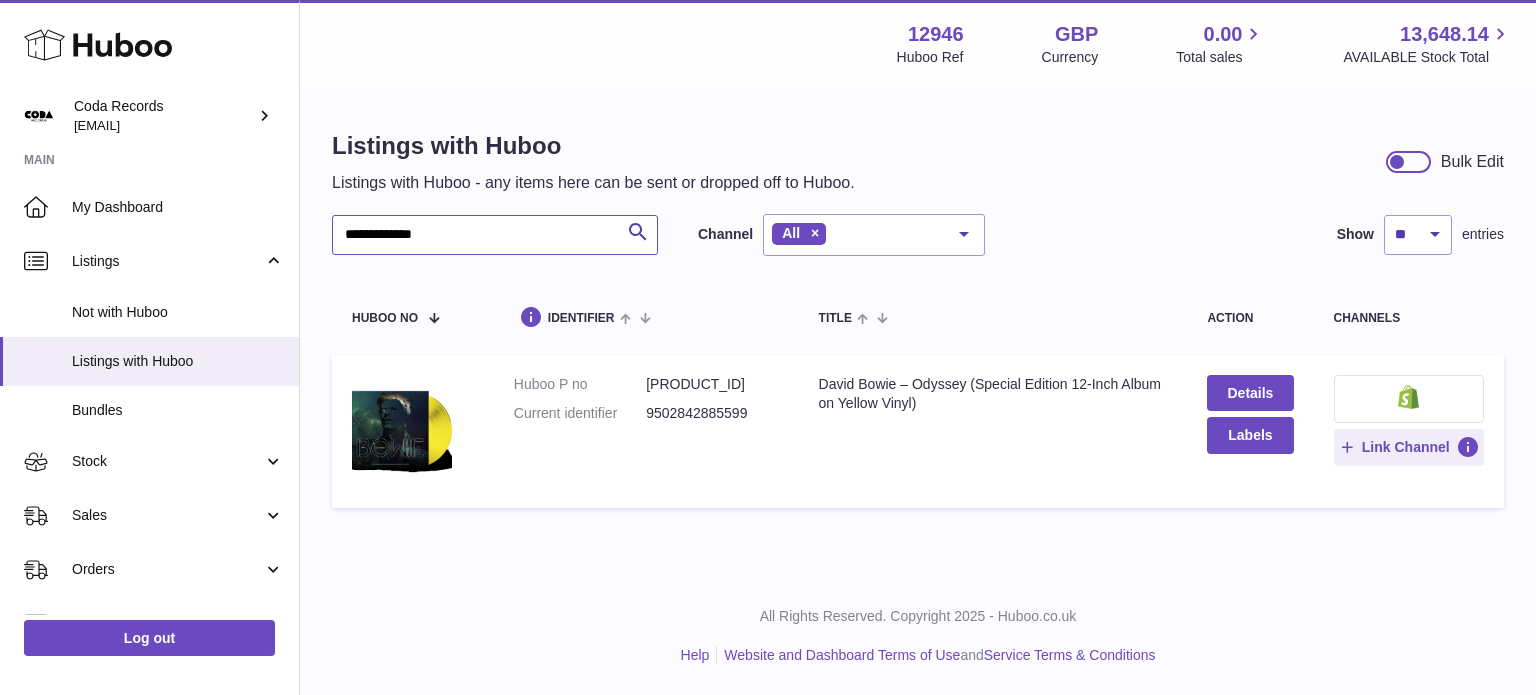 click on "**********" at bounding box center [495, 235] 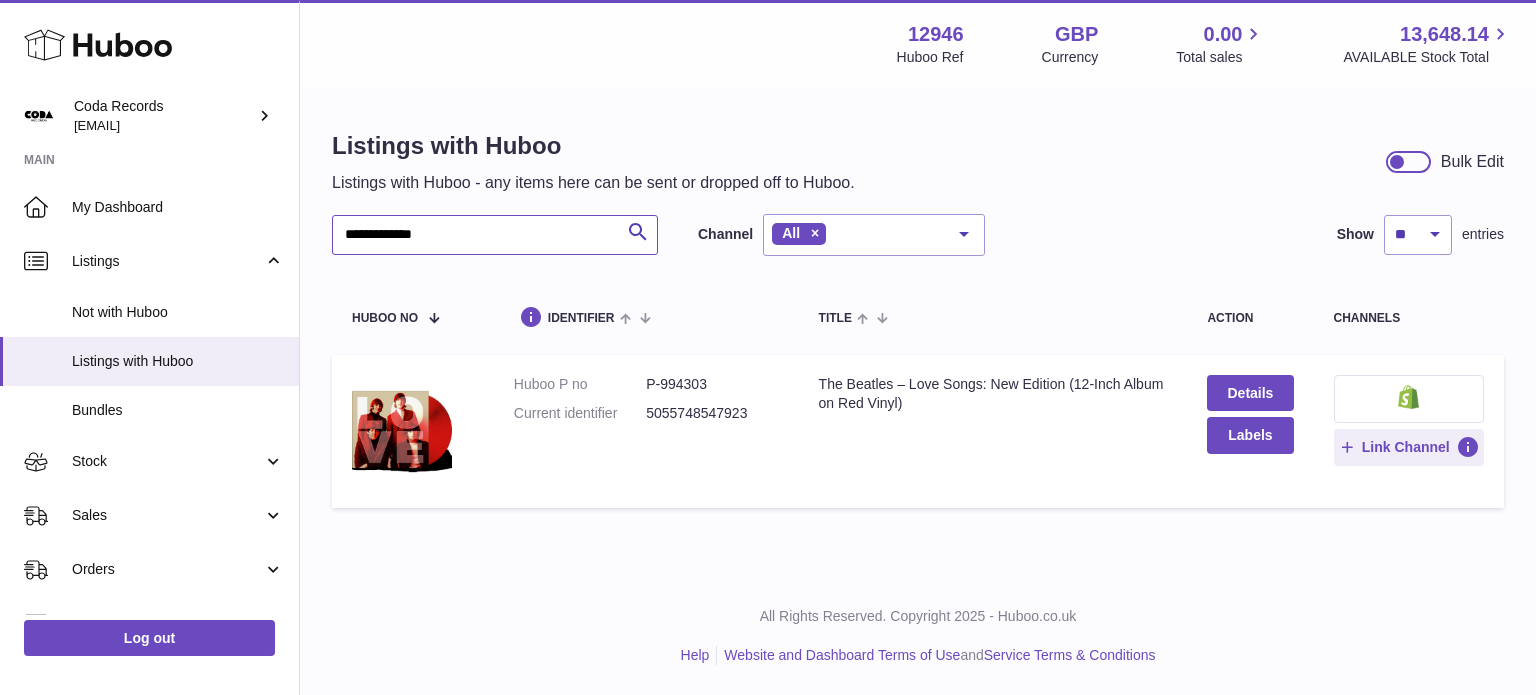 click on "**********" at bounding box center [495, 235] 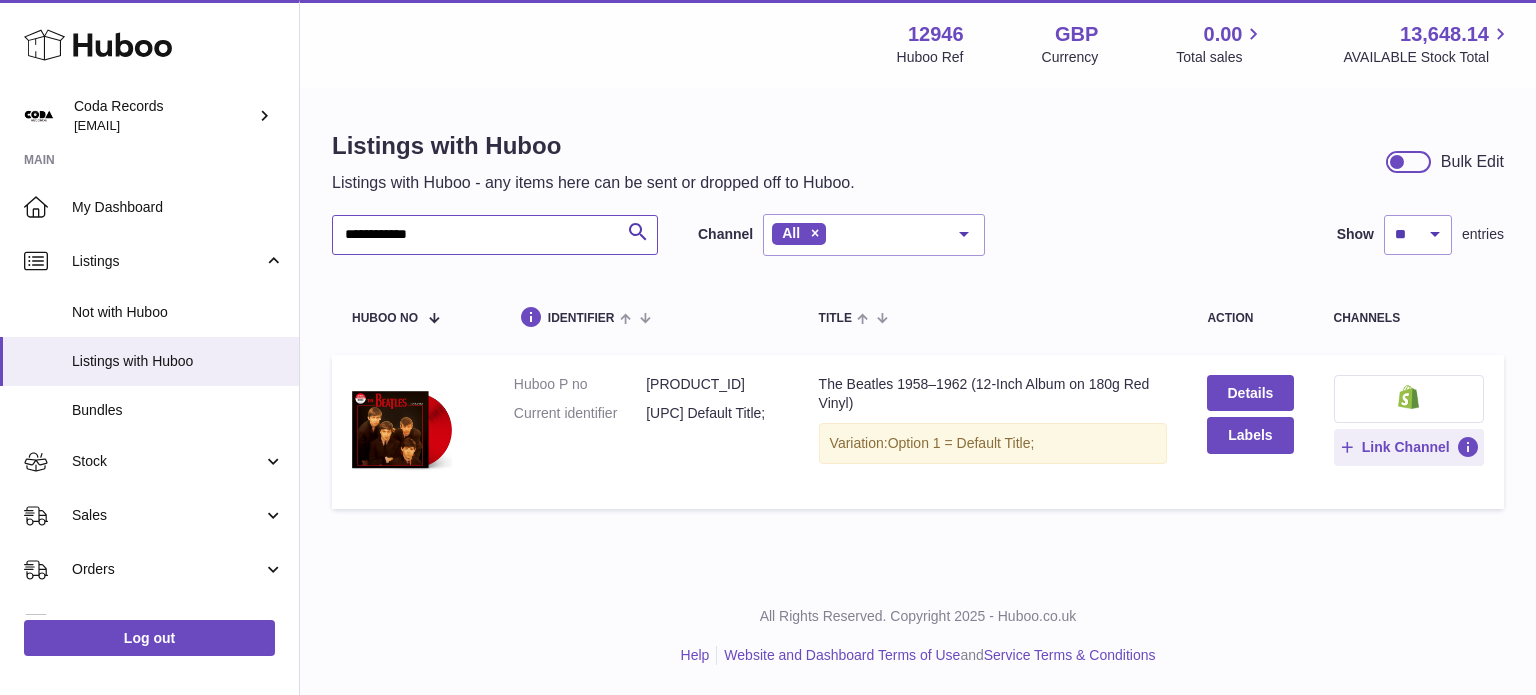 click on "**********" at bounding box center [495, 235] 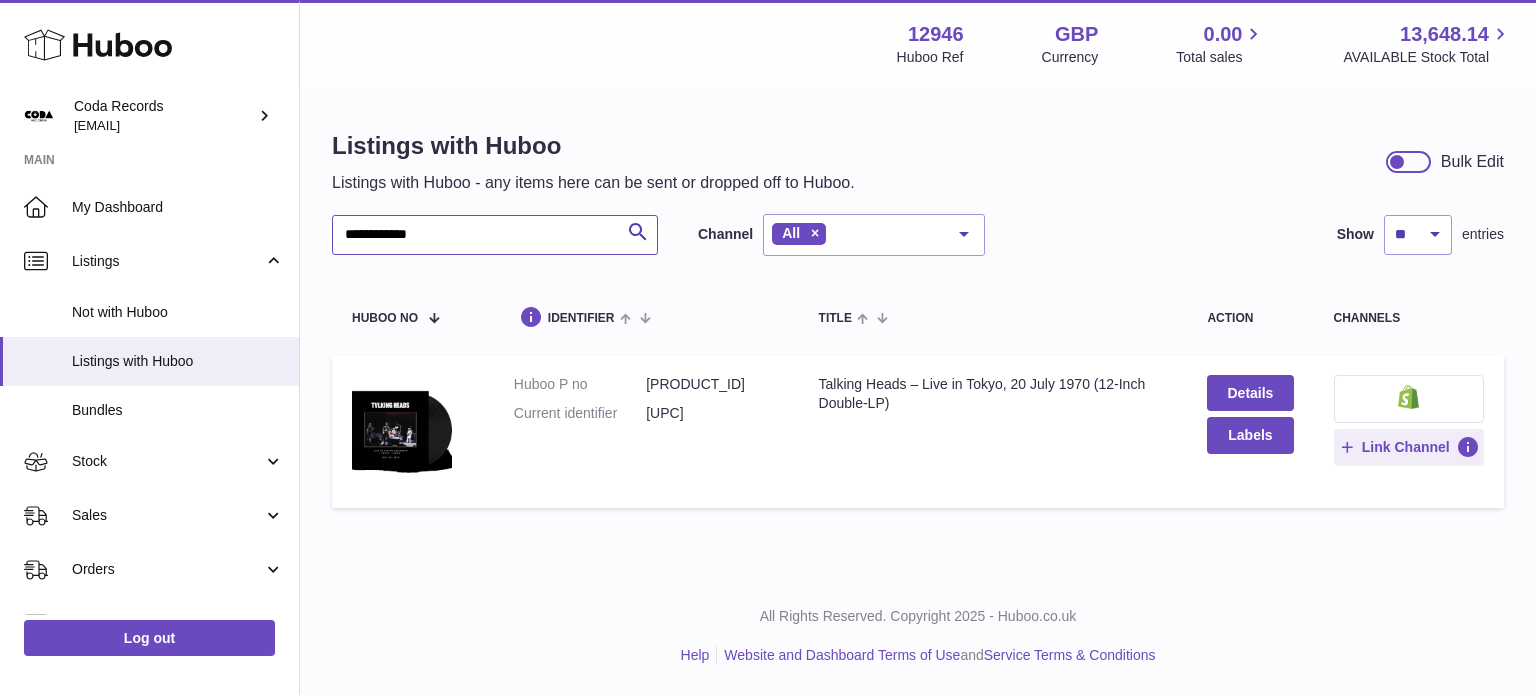 click on "**********" at bounding box center (495, 235) 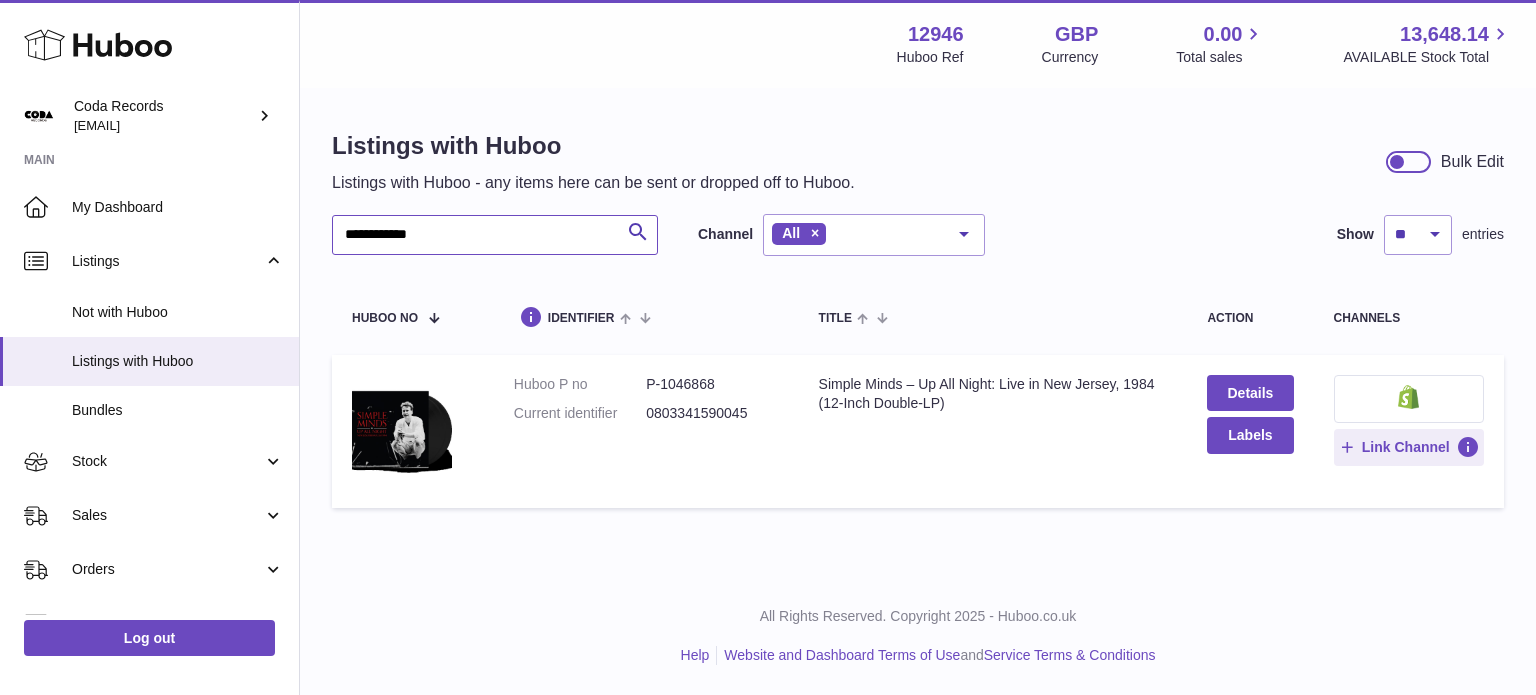 click on "**********" at bounding box center [495, 235] 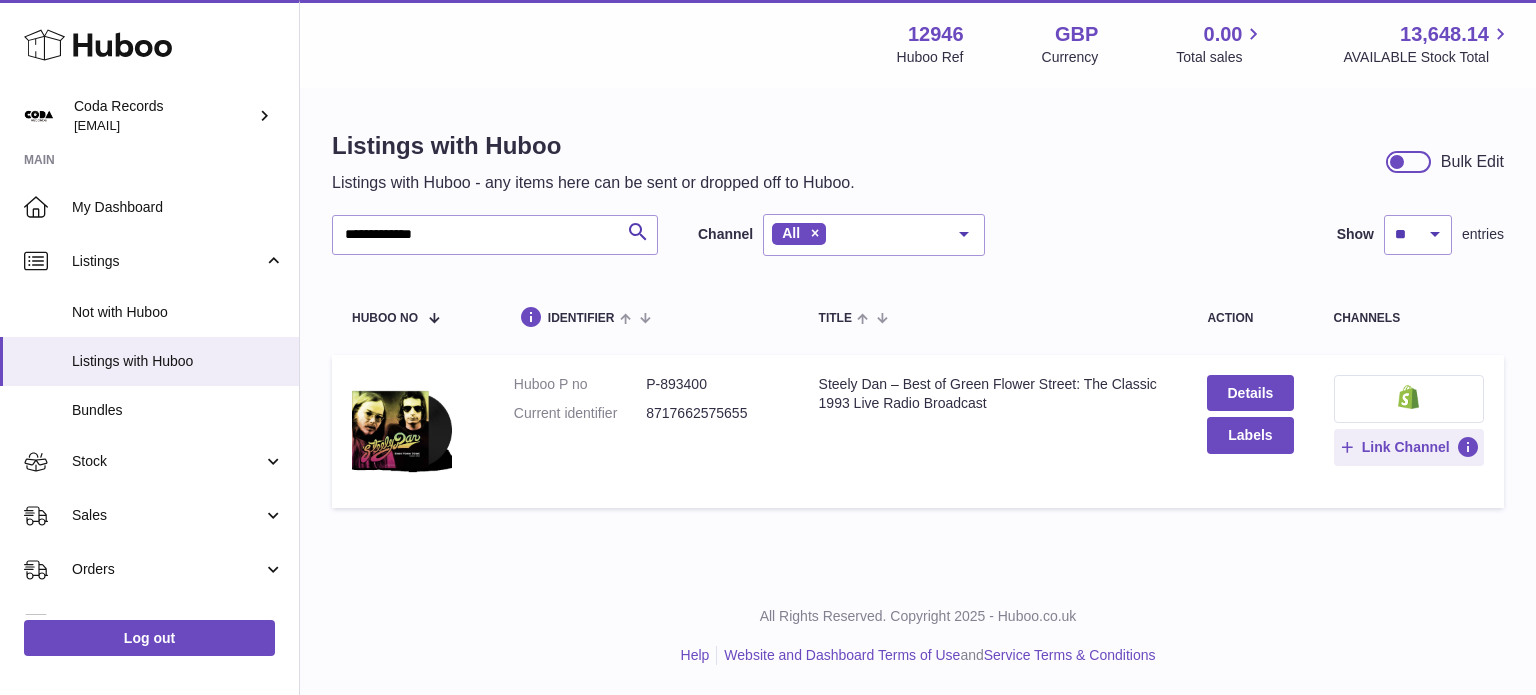 click on "**********" at bounding box center (918, 324) 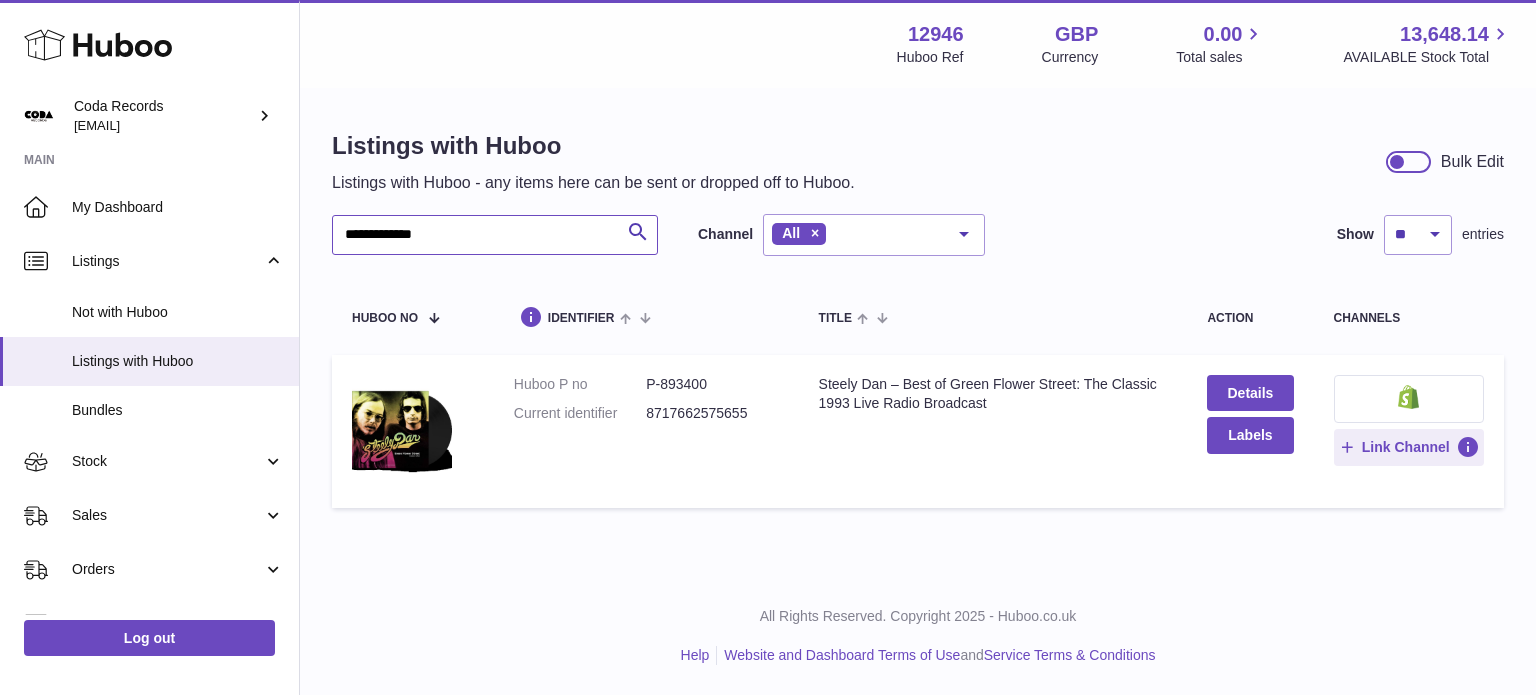 click on "**********" at bounding box center (495, 235) 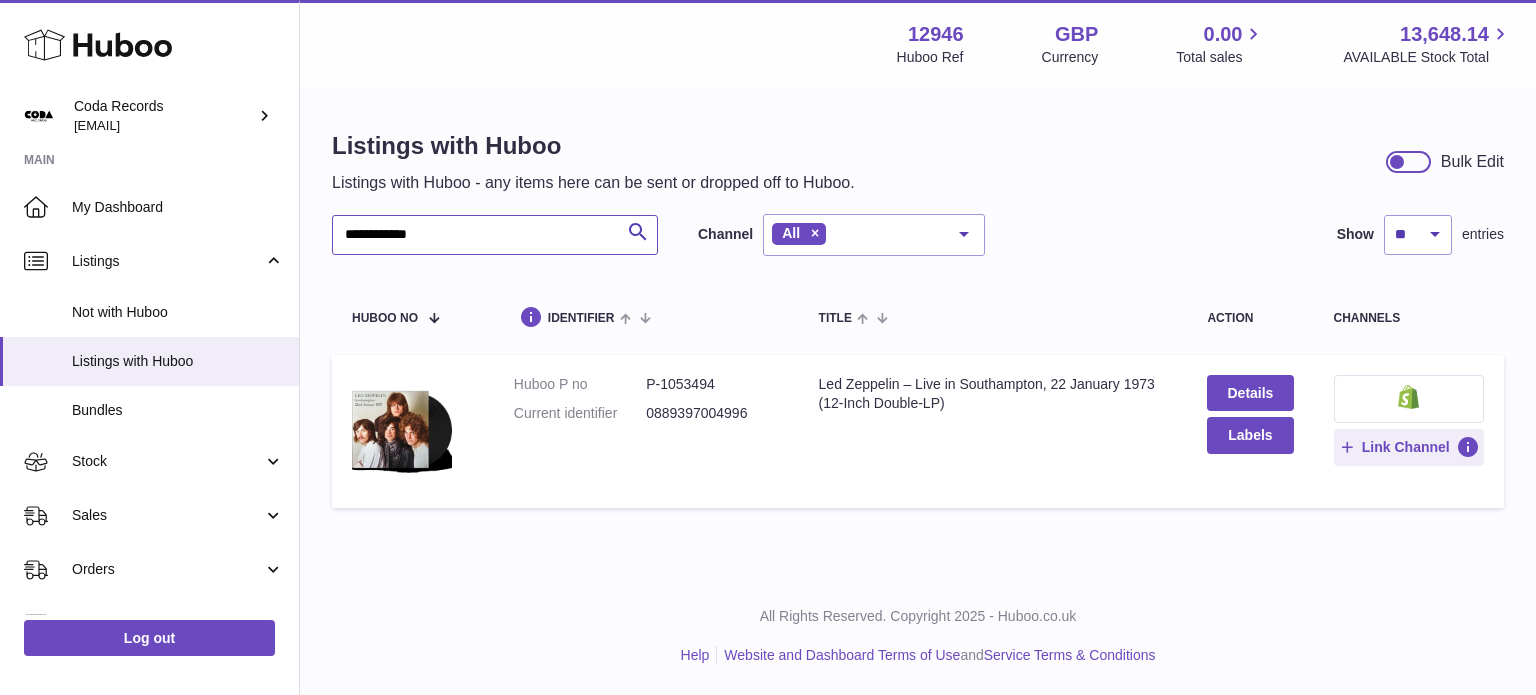 click on "**********" at bounding box center (495, 235) 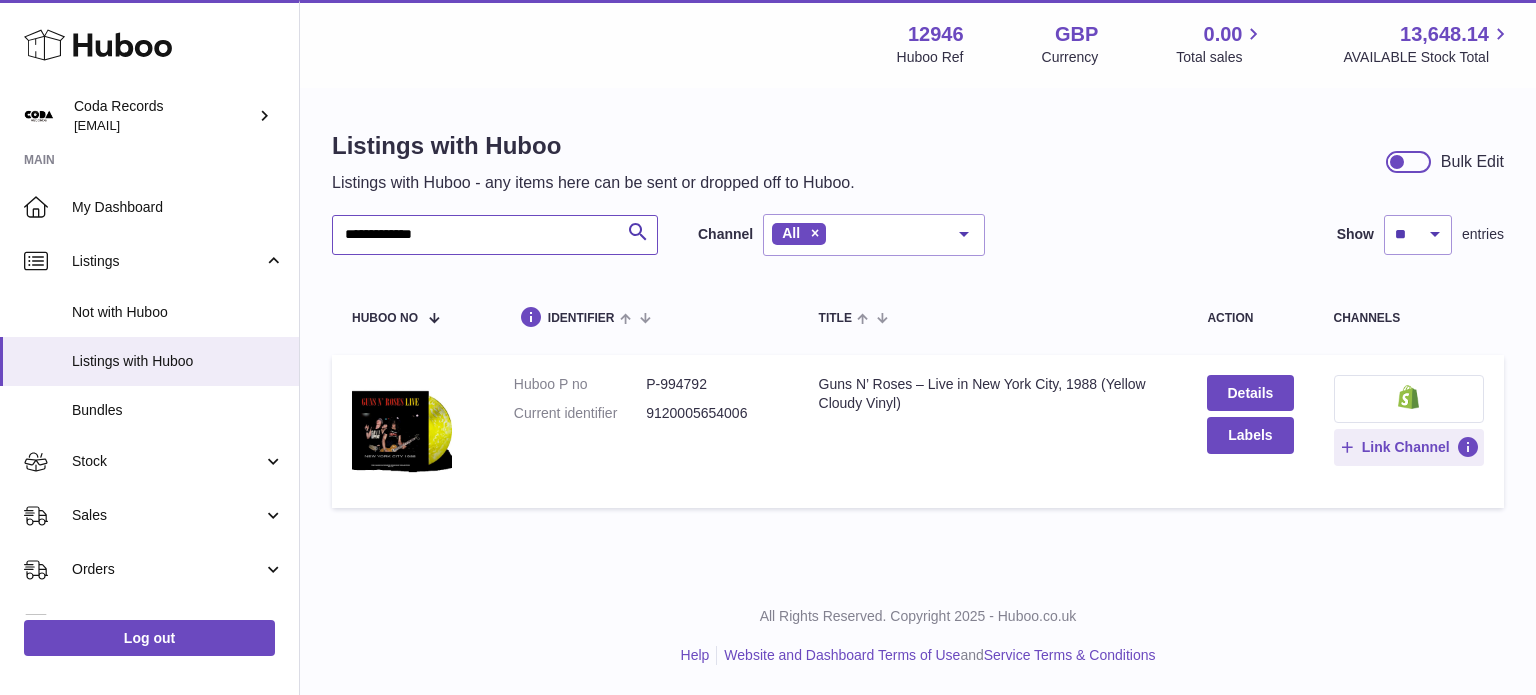 click on "**********" at bounding box center (495, 235) 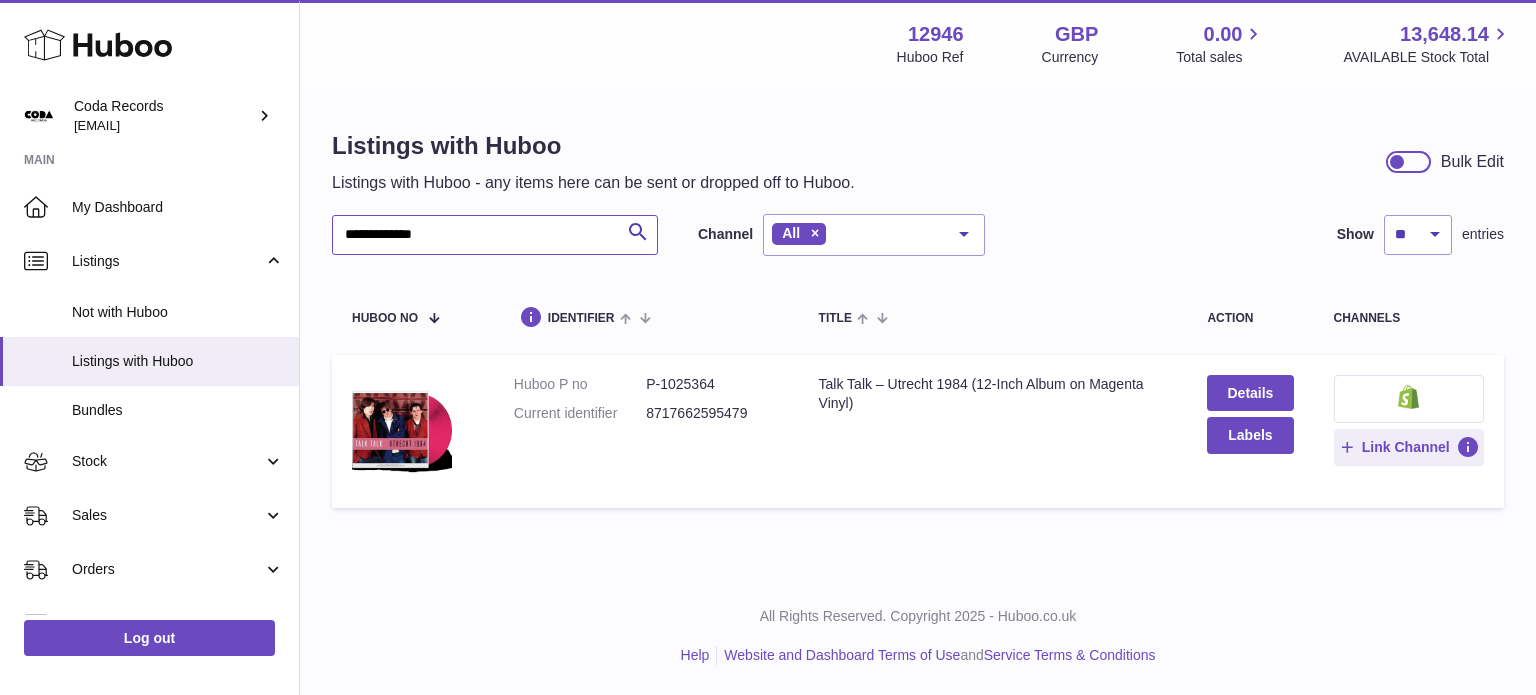 click on "**********" at bounding box center [495, 235] 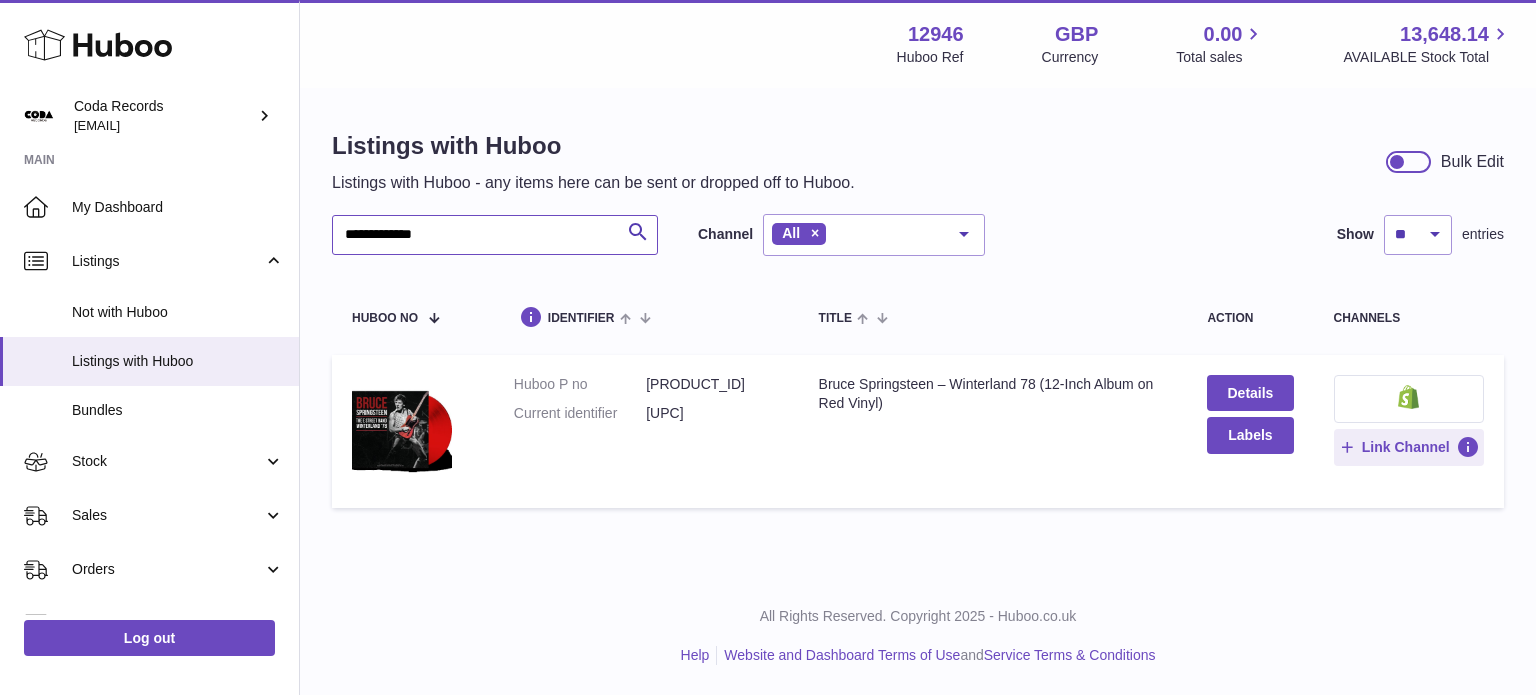 click on "**********" at bounding box center (495, 235) 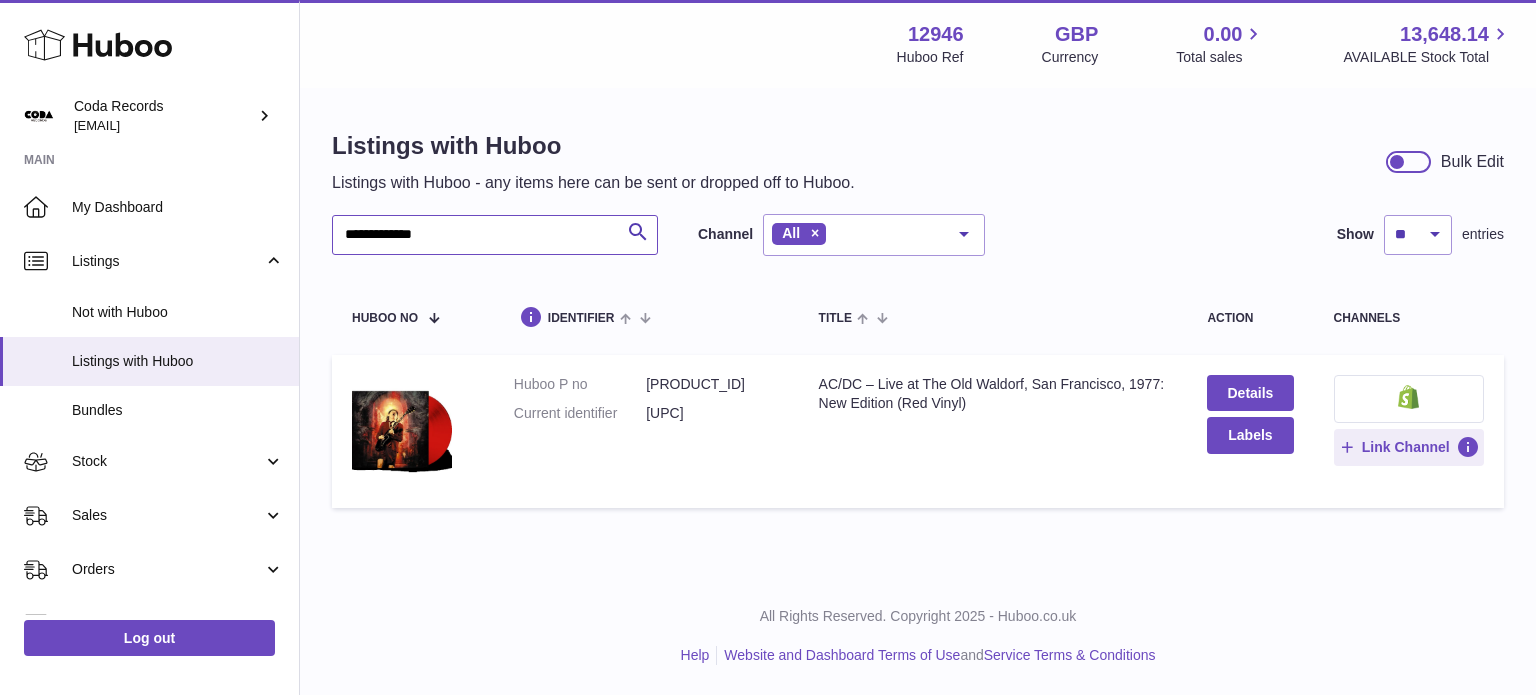 click on "**********" at bounding box center [495, 235] 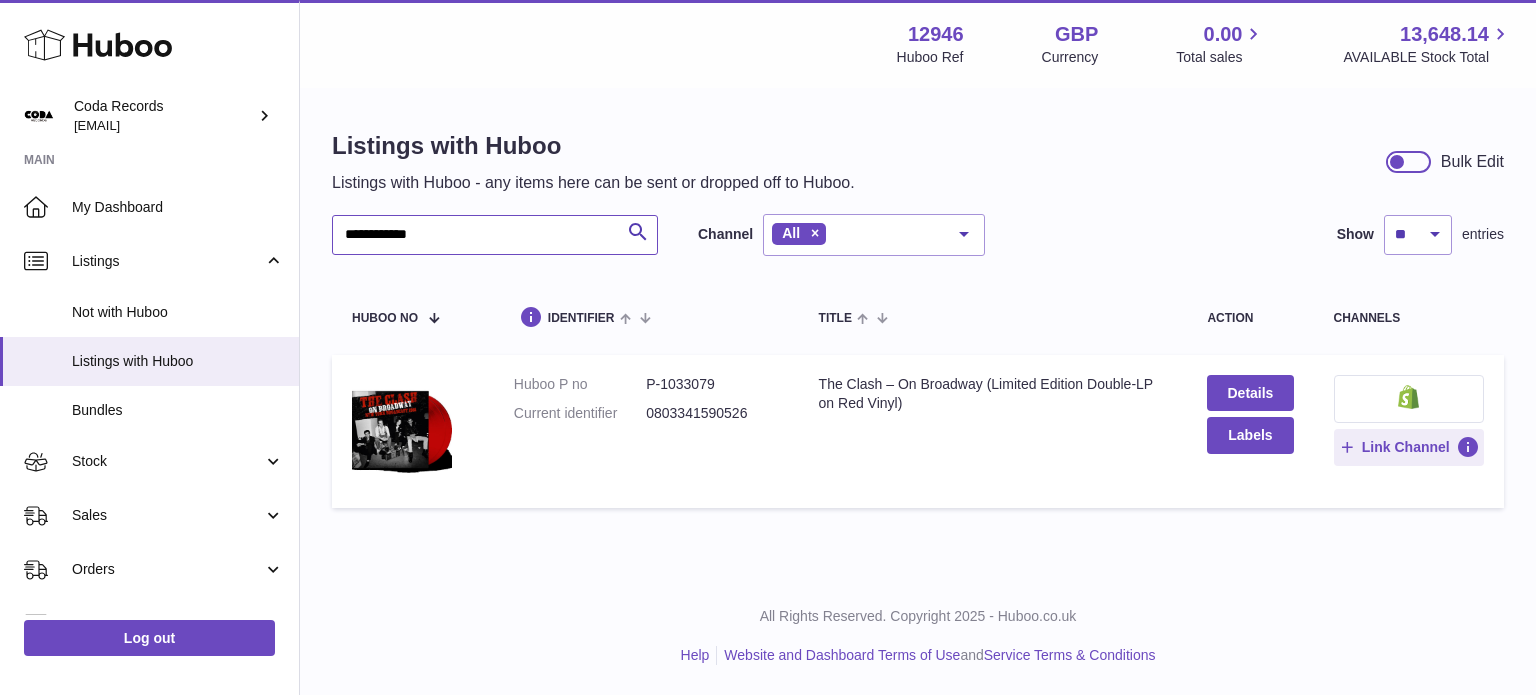click on "**********" at bounding box center [495, 235] 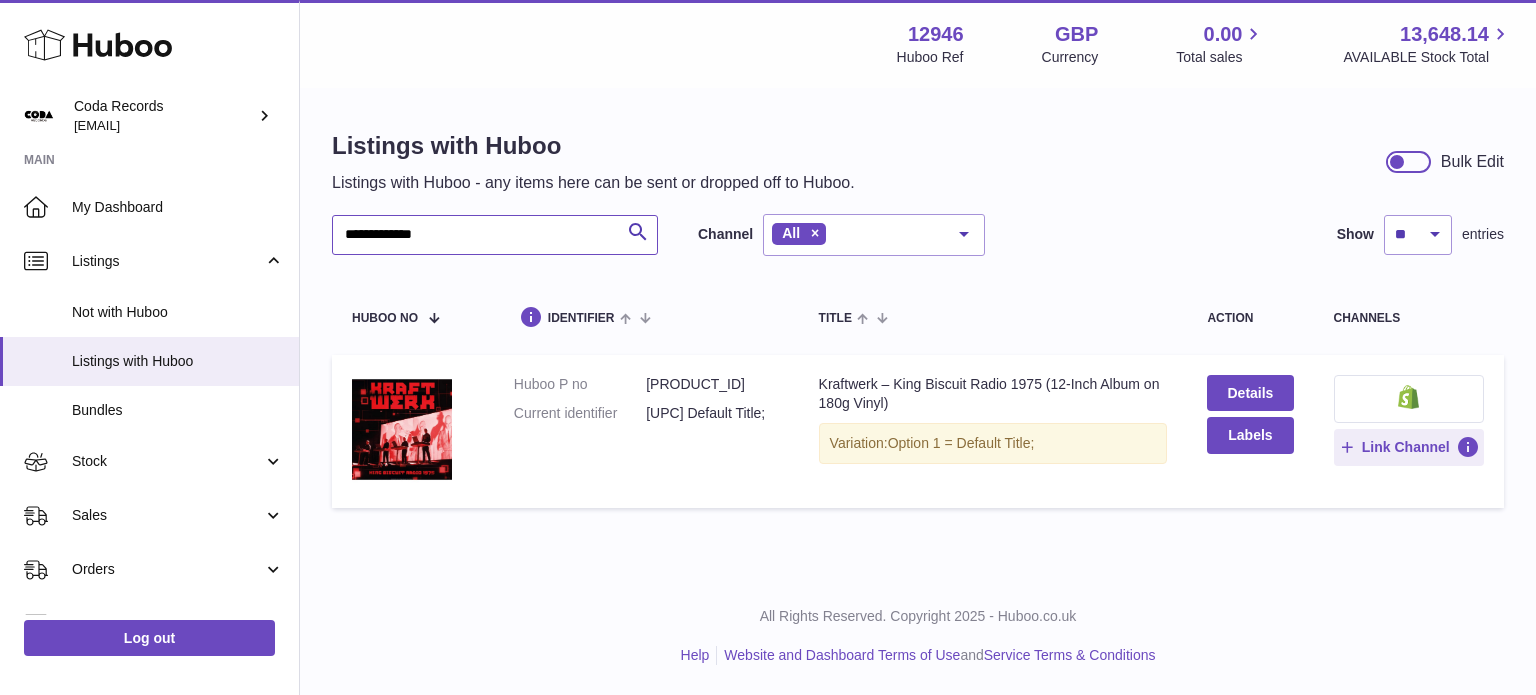 click on "**********" at bounding box center [495, 235] 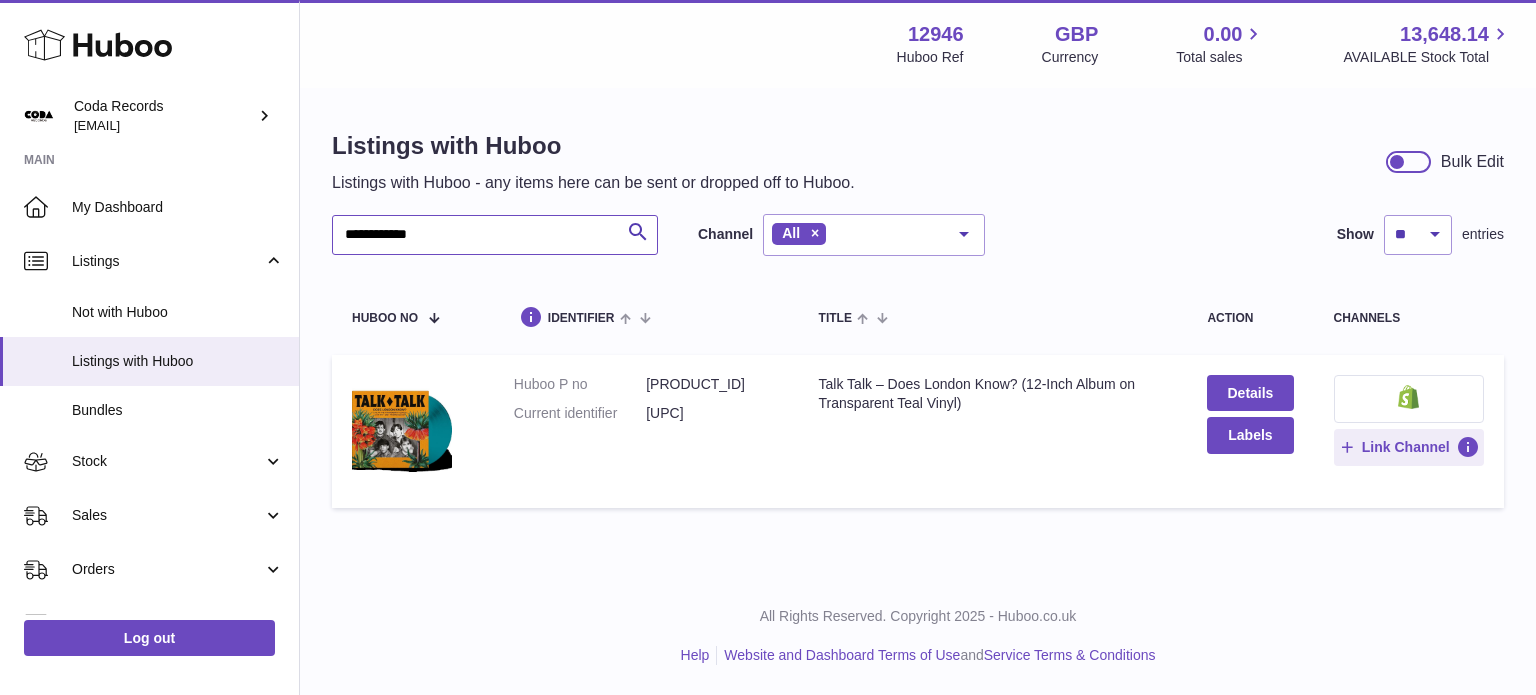 click on "**********" at bounding box center (495, 235) 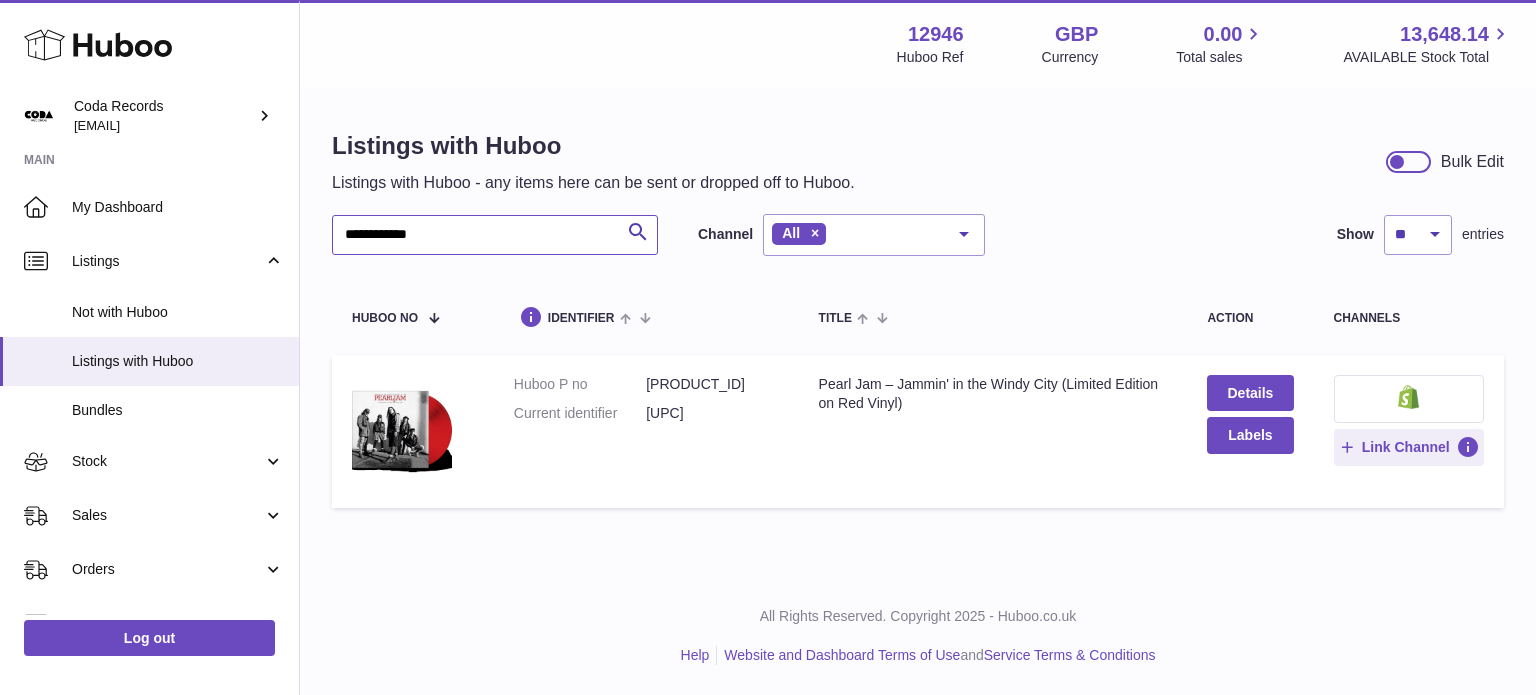 click on "**********" at bounding box center [495, 235] 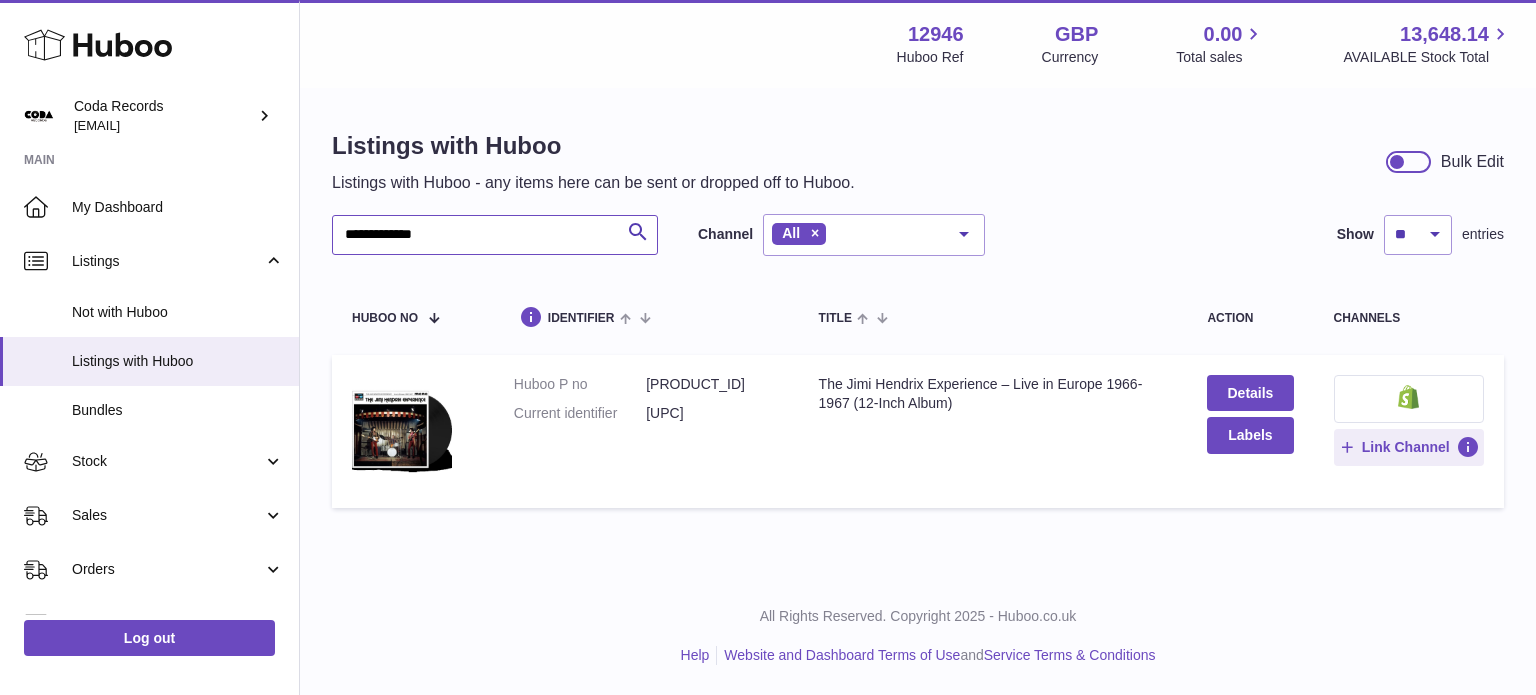 click on "**********" at bounding box center (495, 235) 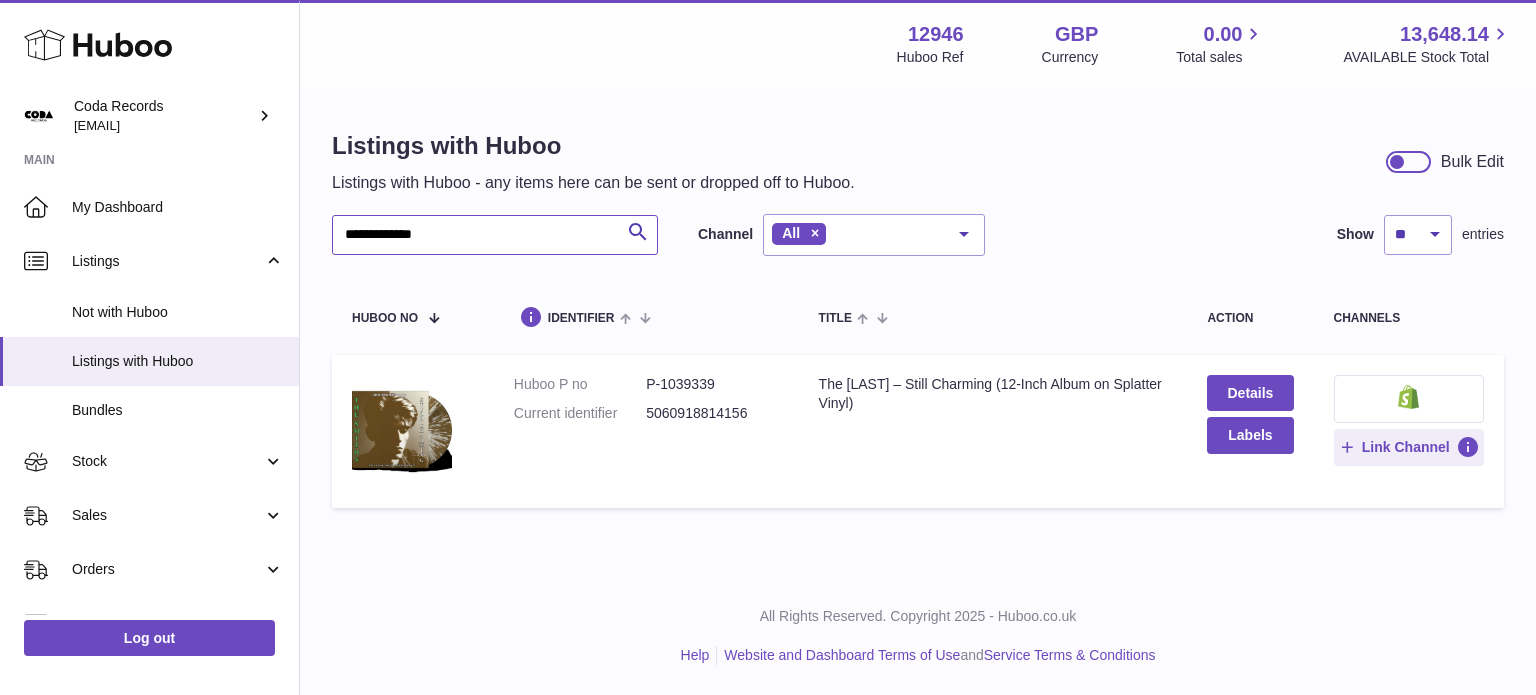 click on "**********" at bounding box center [495, 235] 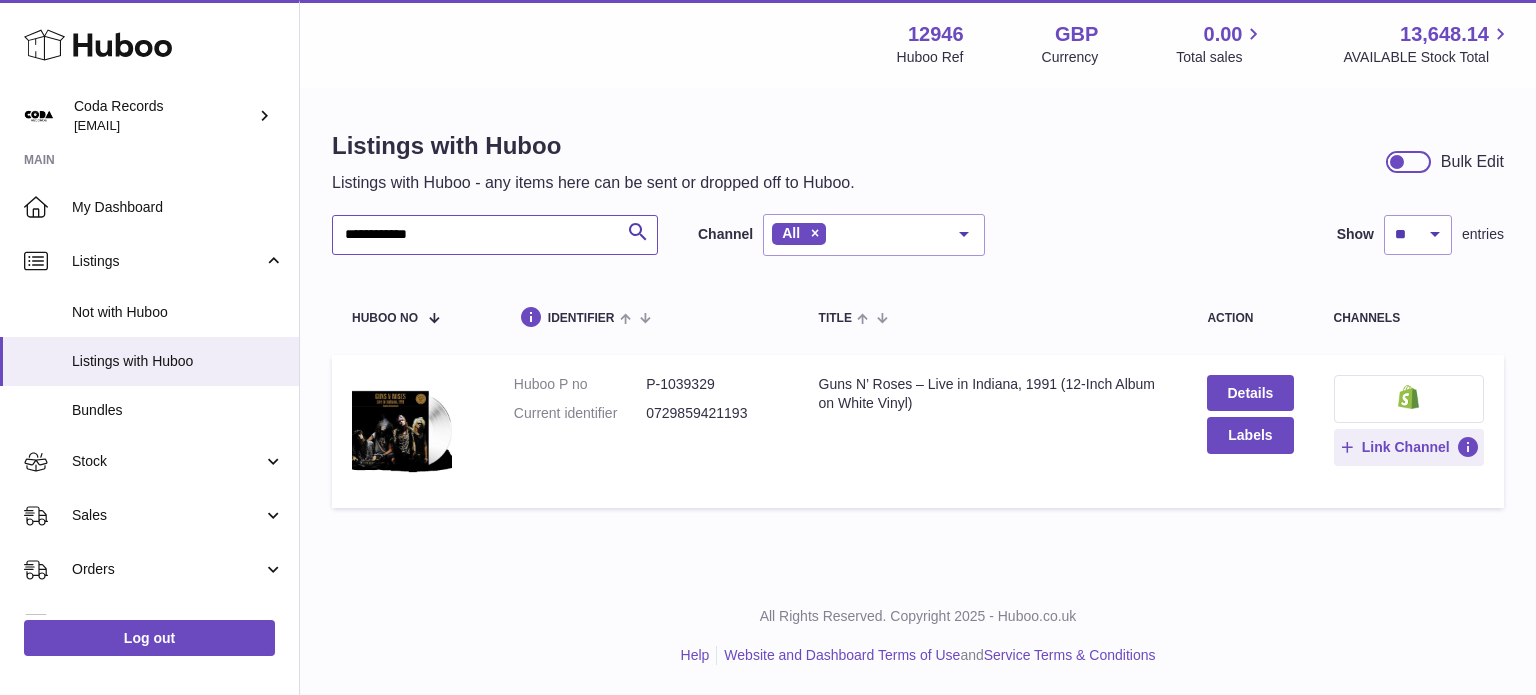 click on "**********" at bounding box center [495, 235] 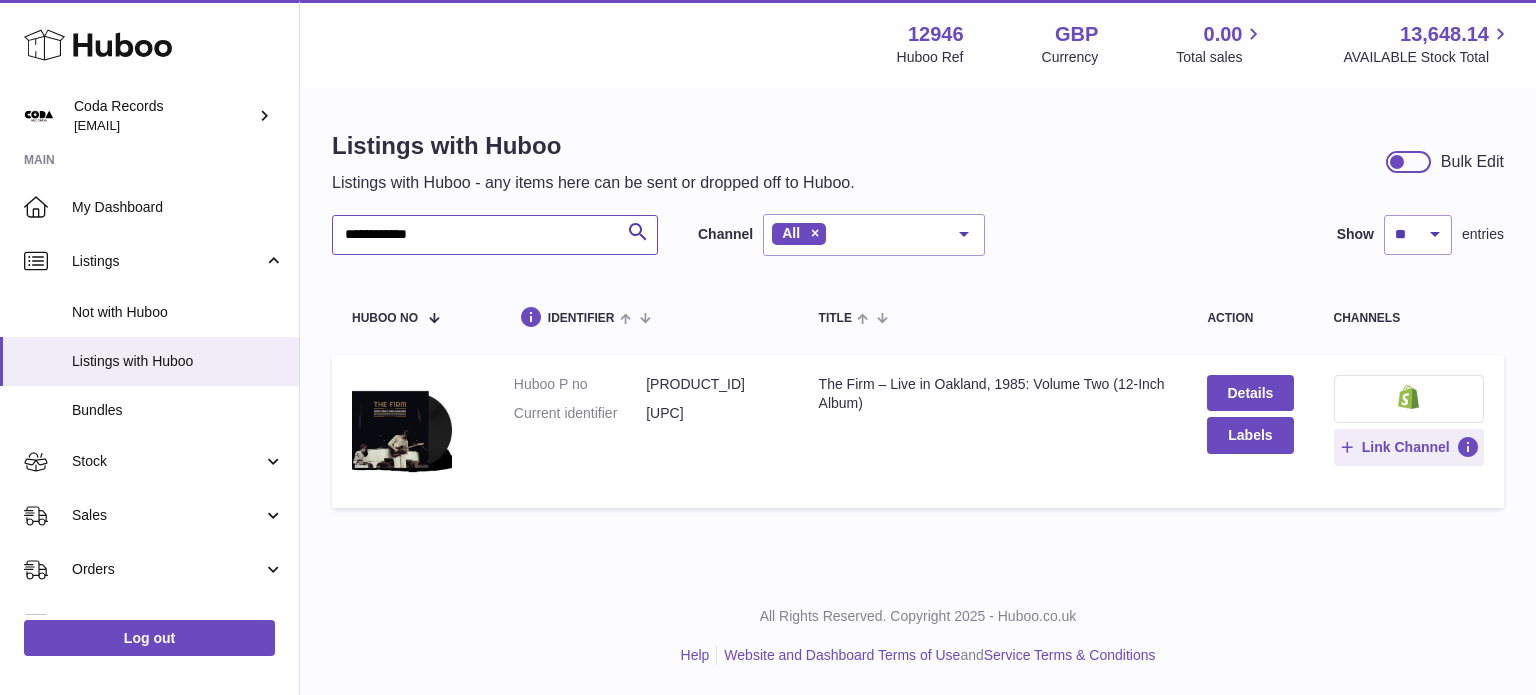 click on "**********" at bounding box center [495, 235] 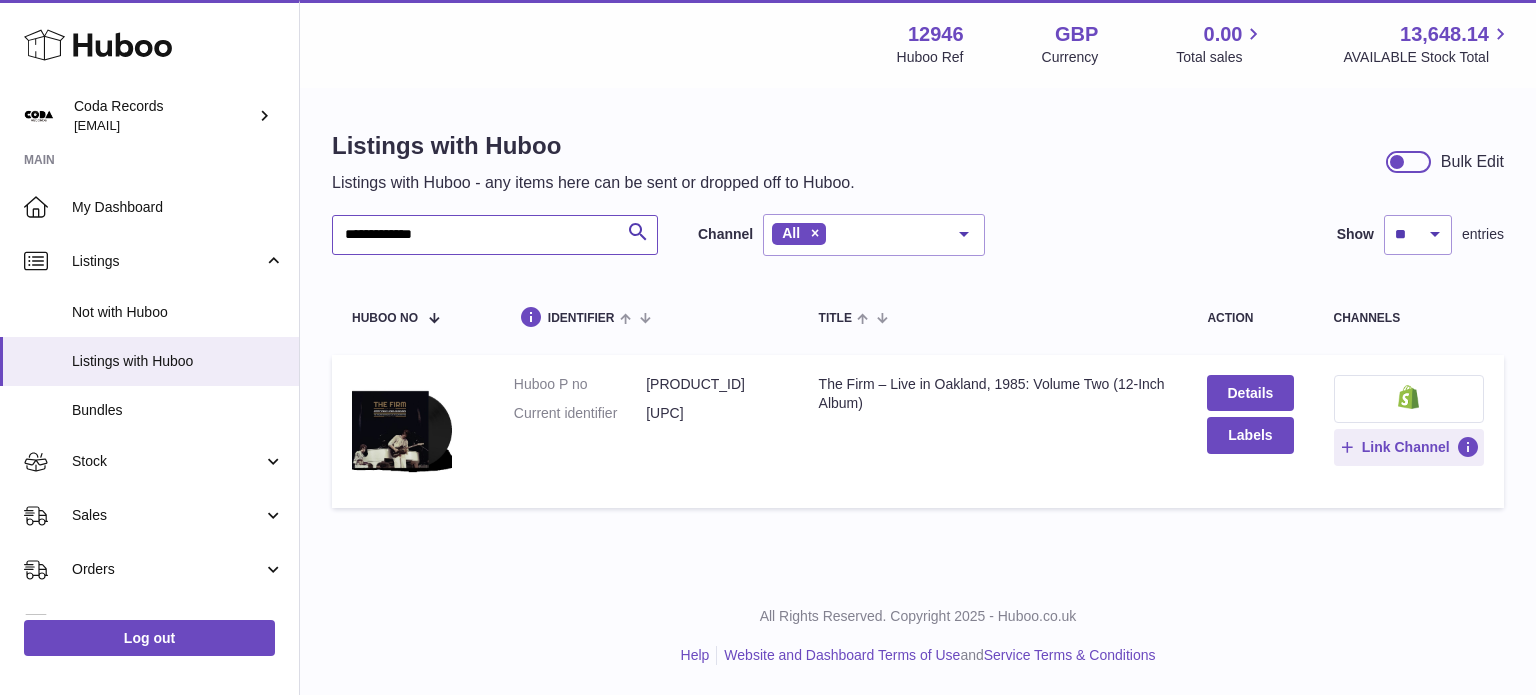 type on "**********" 